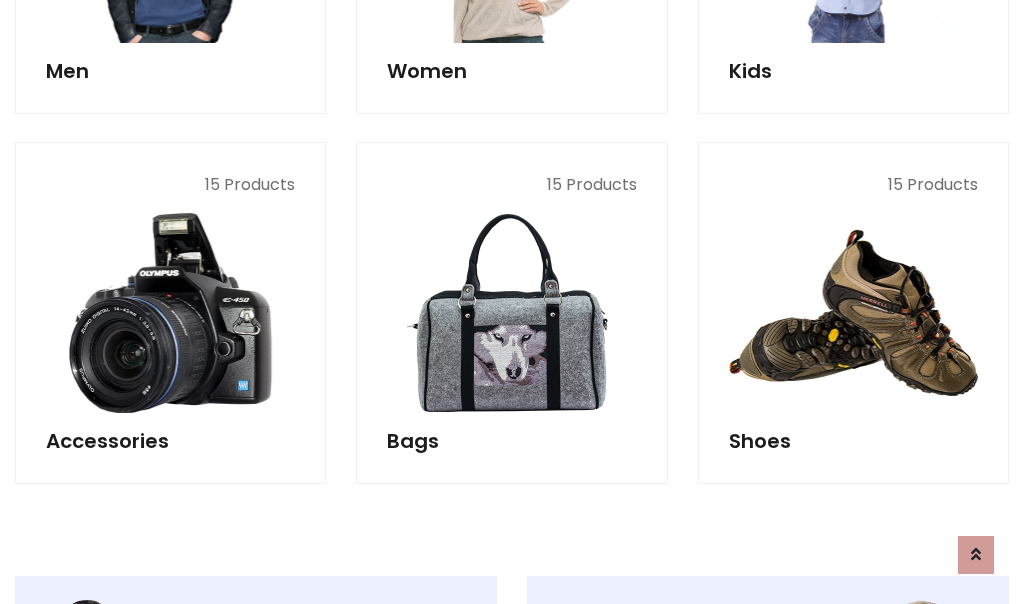scroll, scrollTop: 853, scrollLeft: 0, axis: vertical 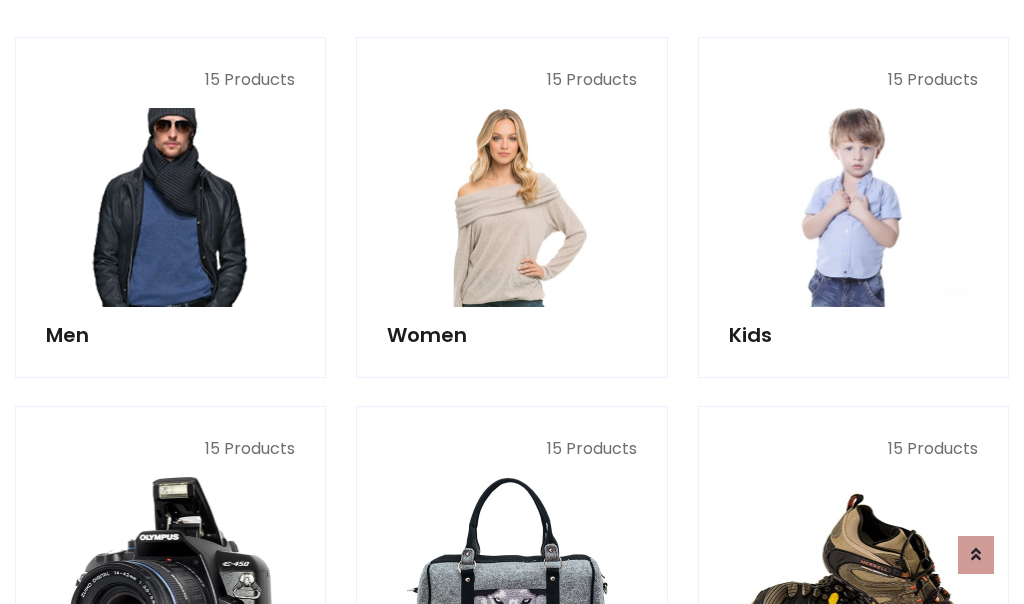 click at bounding box center (170, 207) 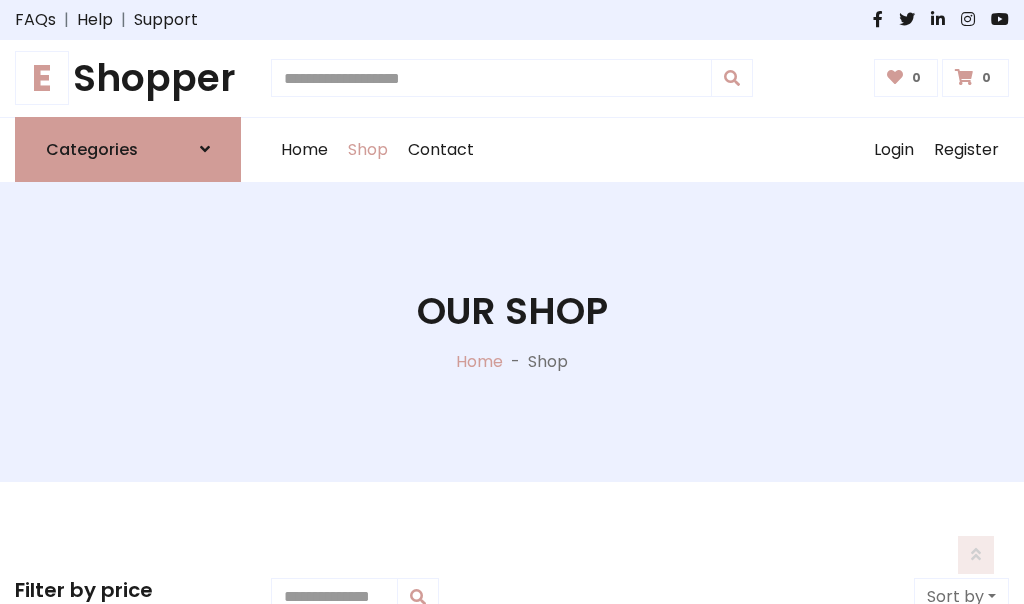 scroll, scrollTop: 807, scrollLeft: 0, axis: vertical 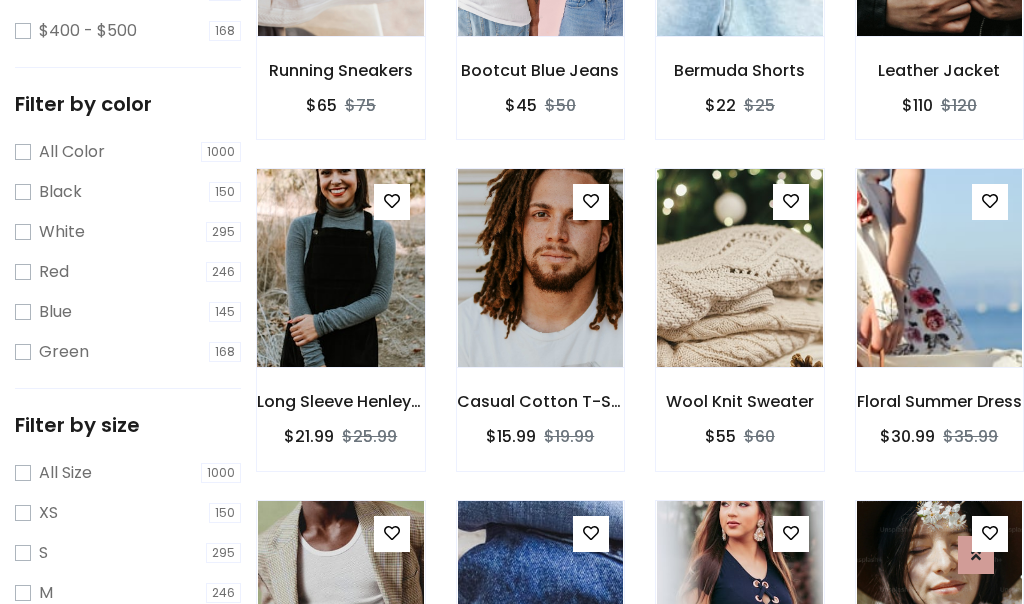 click at bounding box center [340, 268] 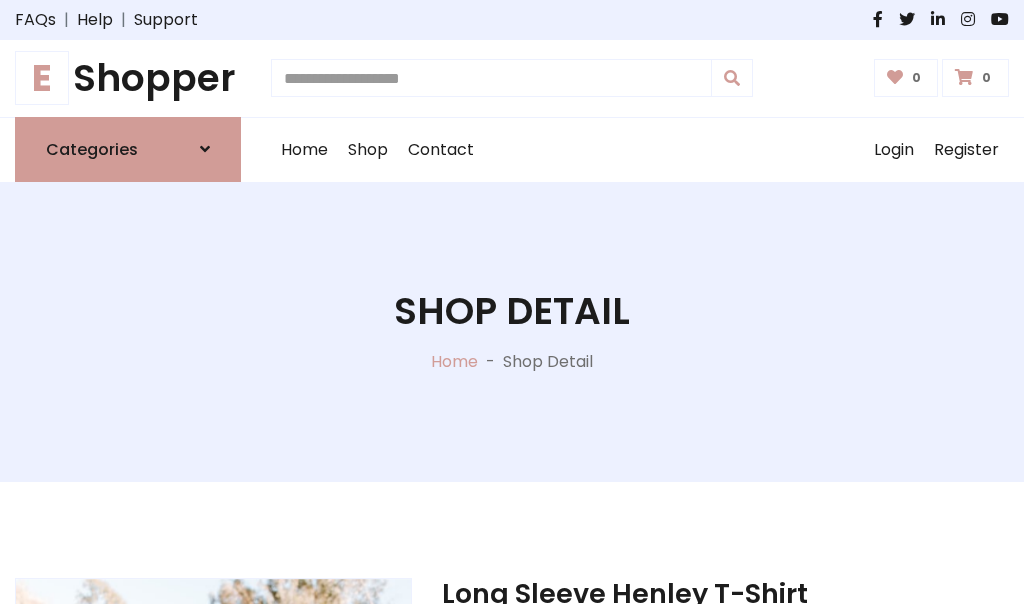 scroll, scrollTop: 0, scrollLeft: 0, axis: both 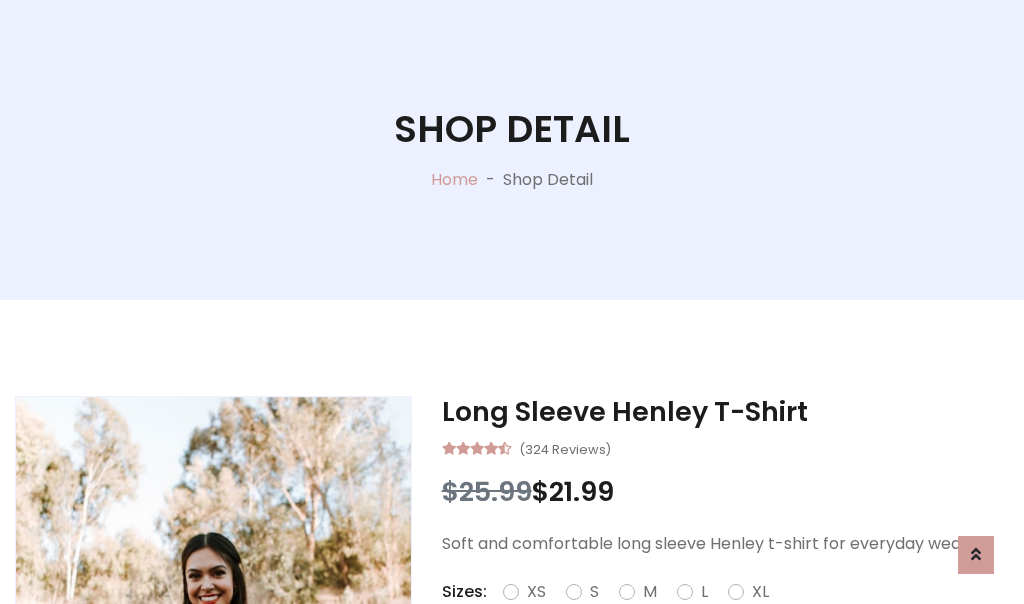 click on "Red" at bounding box center (732, 616) 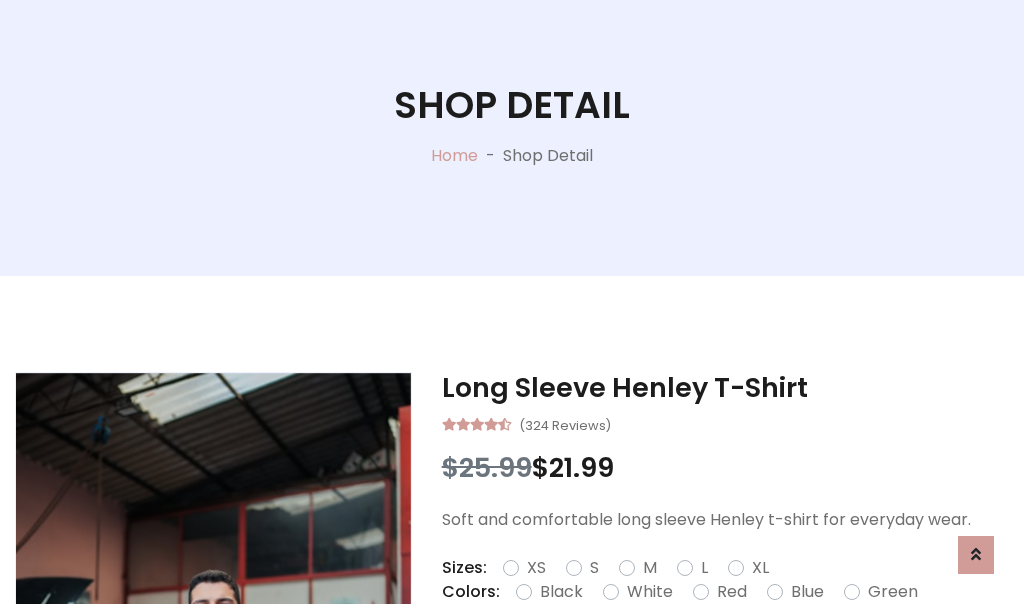 click on "Add To Cart" at bounding box center (663, 655) 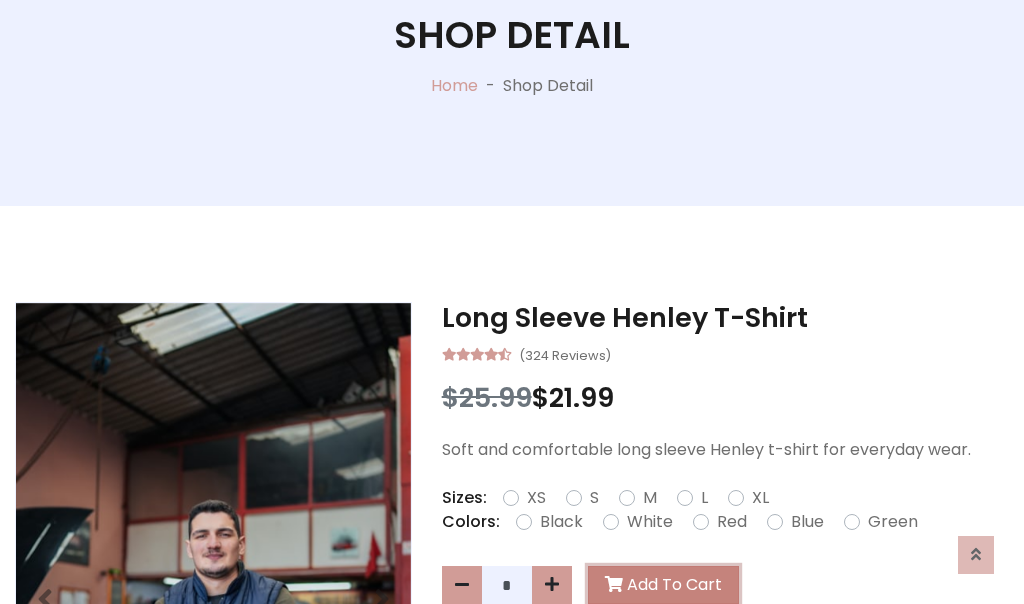 scroll, scrollTop: 0, scrollLeft: 0, axis: both 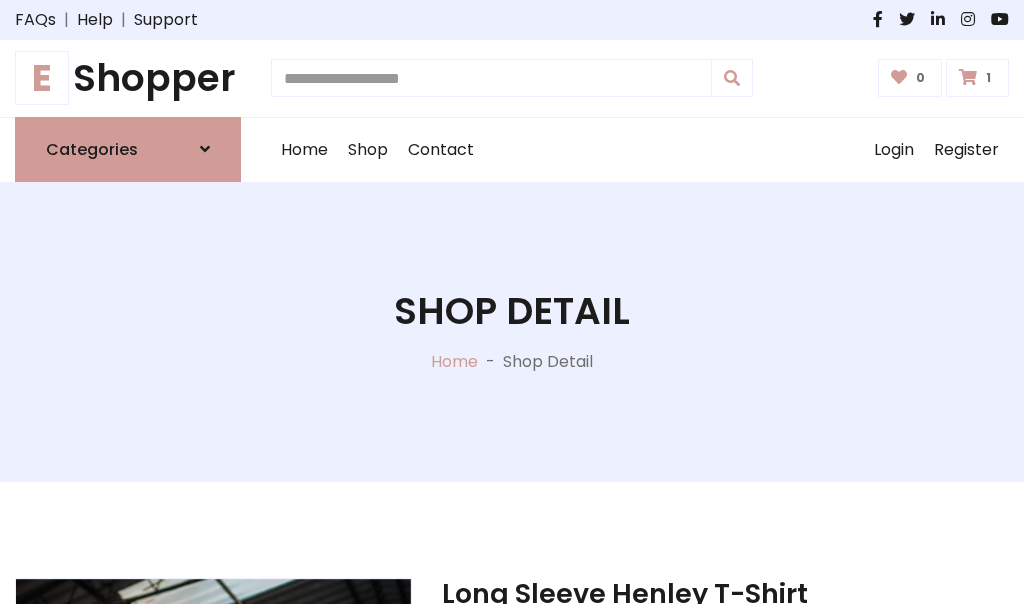 click at bounding box center (968, 77) 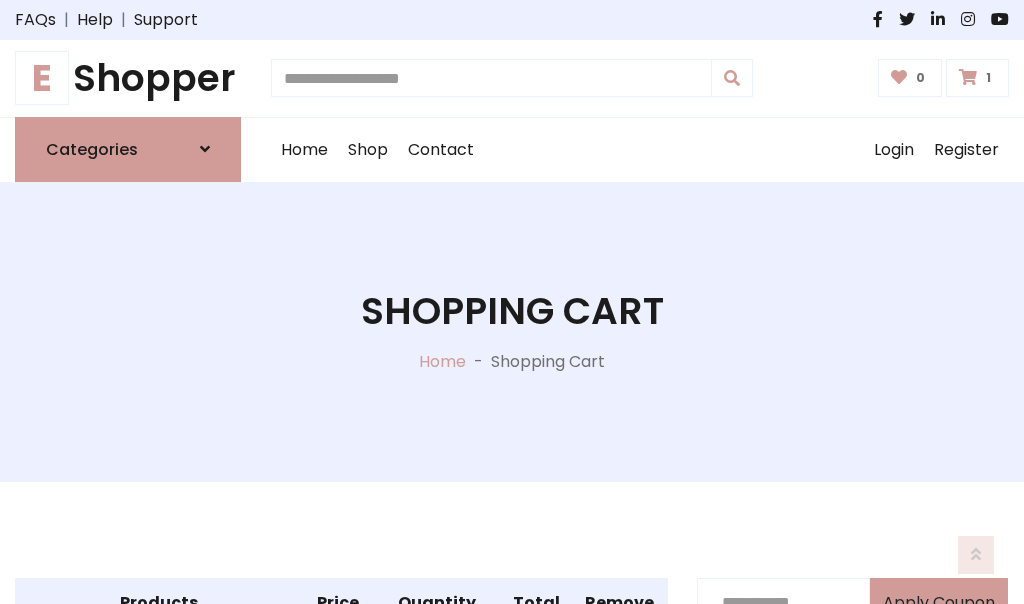 scroll, scrollTop: 474, scrollLeft: 0, axis: vertical 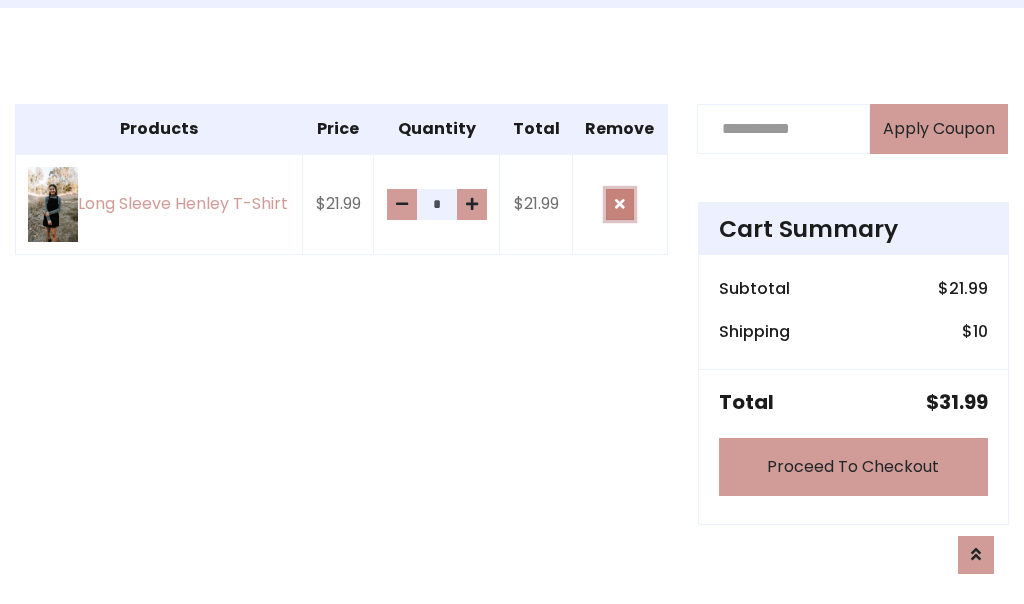 click at bounding box center (620, 204) 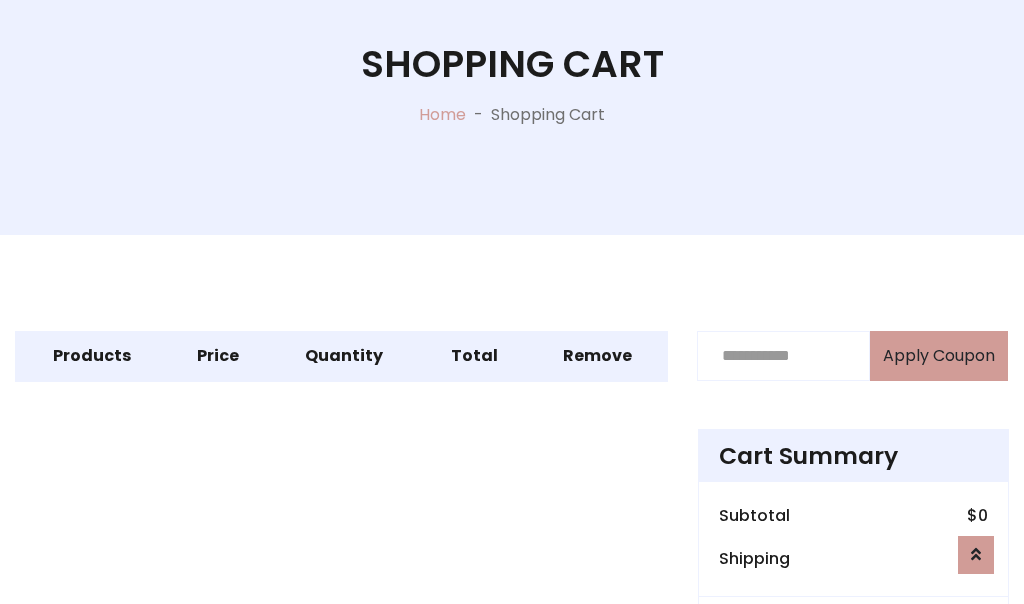 scroll, scrollTop: 366, scrollLeft: 0, axis: vertical 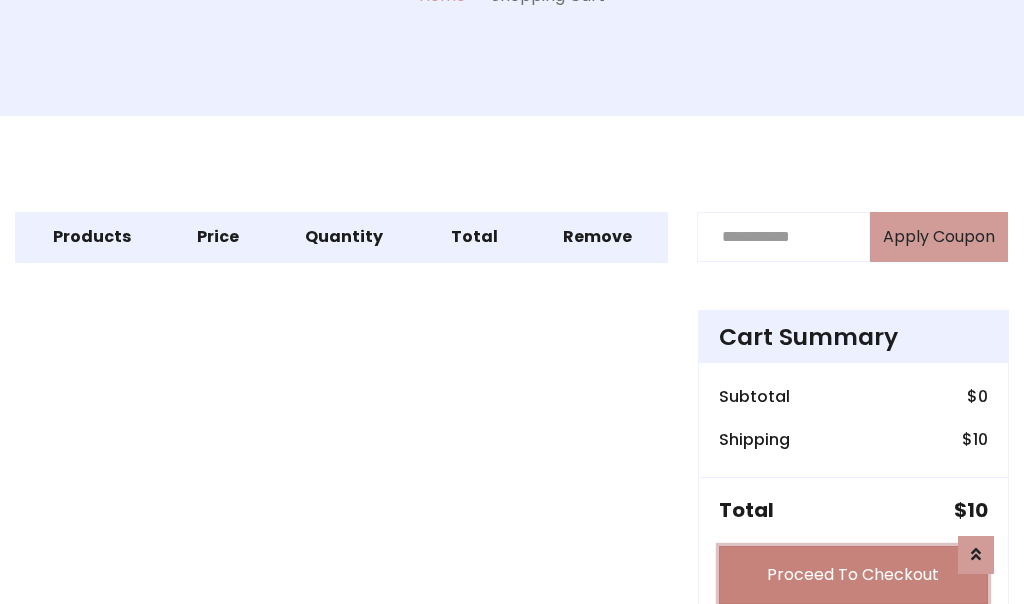 click on "Proceed To Checkout" at bounding box center [853, 575] 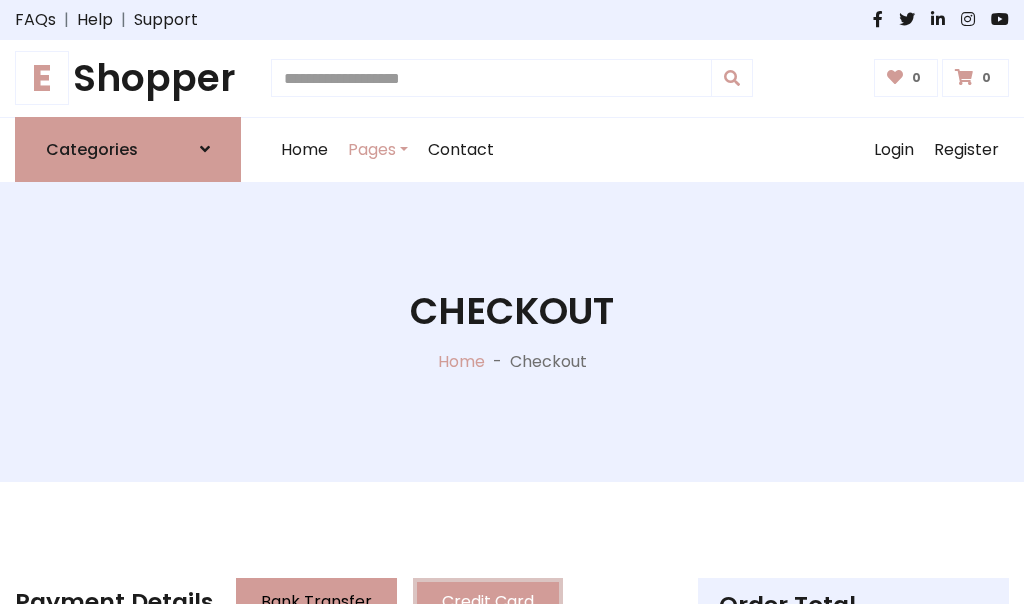 scroll, scrollTop: 137, scrollLeft: 0, axis: vertical 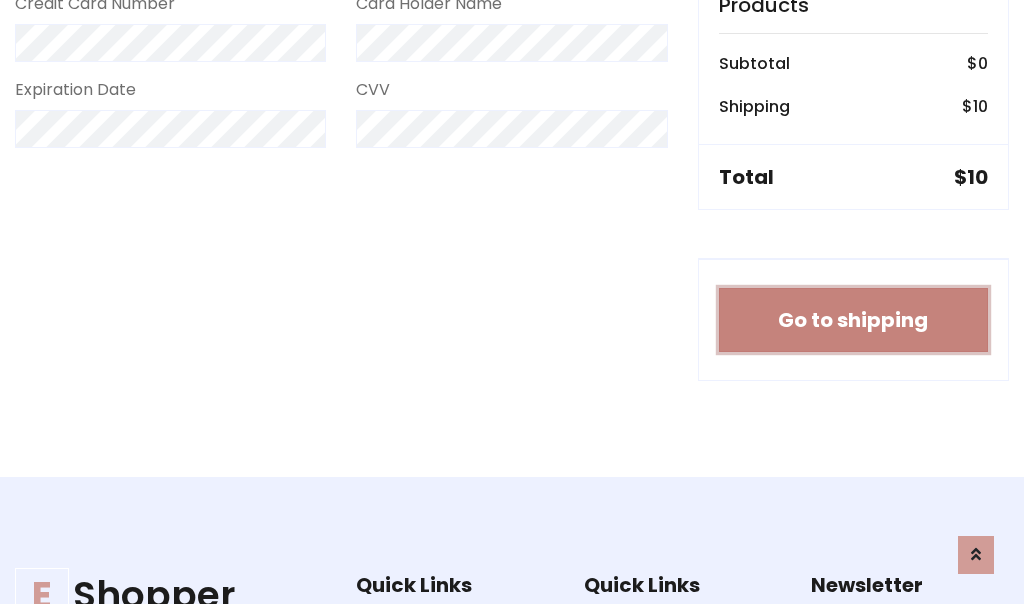 click on "Go to shipping" at bounding box center [853, 320] 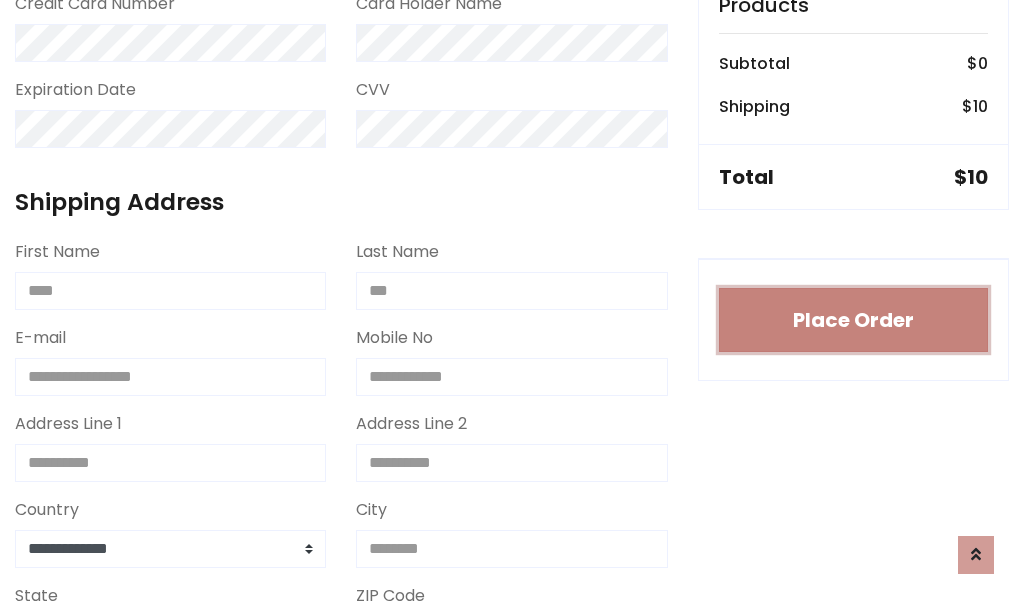 type 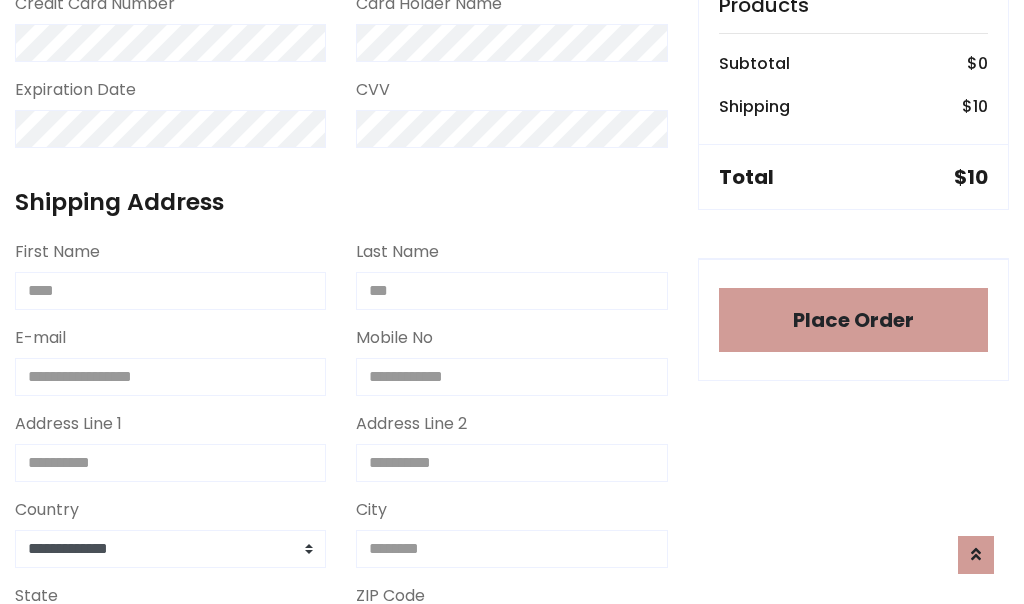 scroll, scrollTop: 1216, scrollLeft: 0, axis: vertical 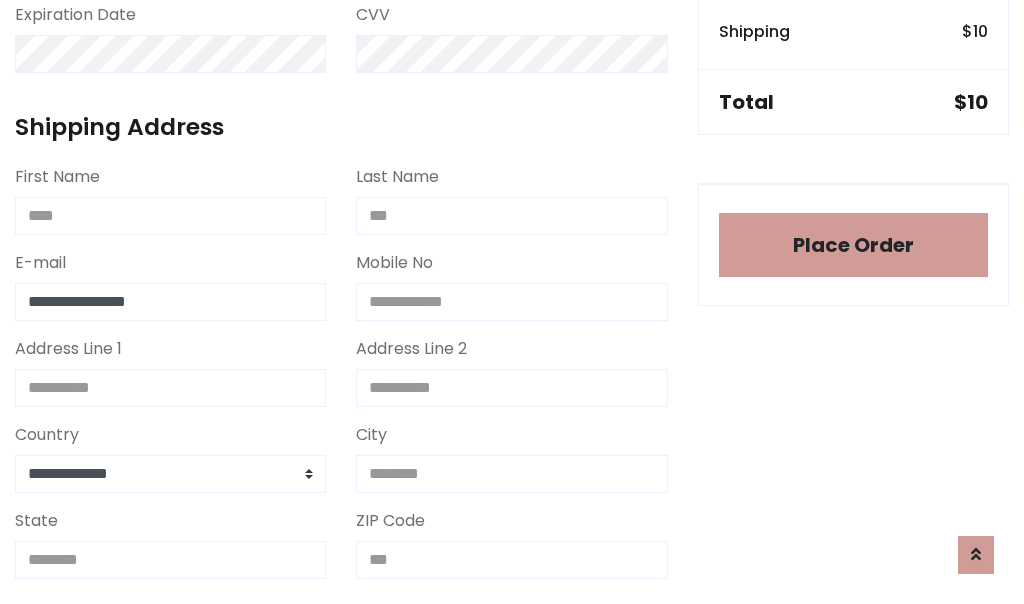 type on "**********" 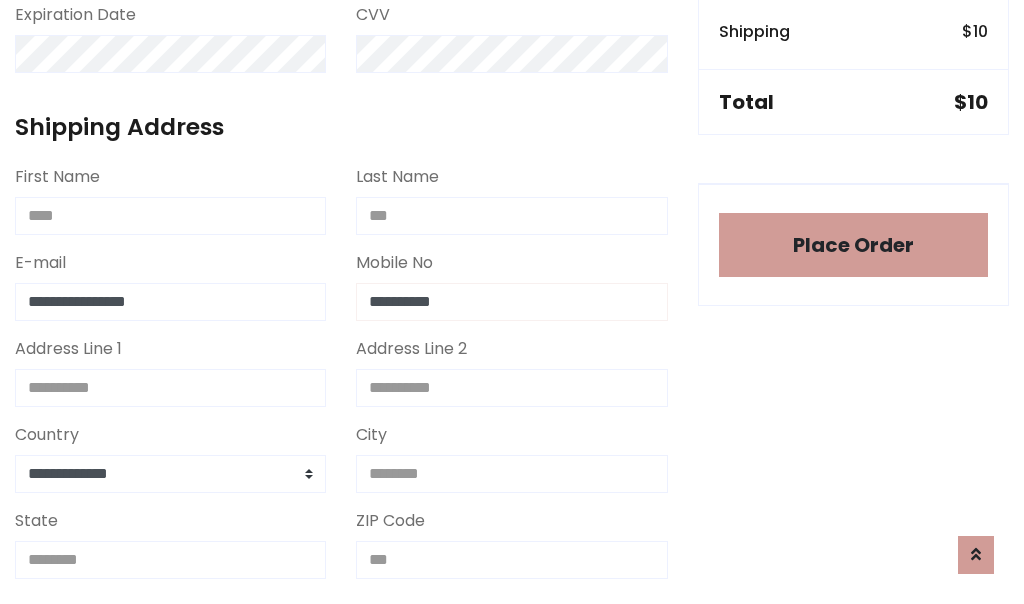type on "**********" 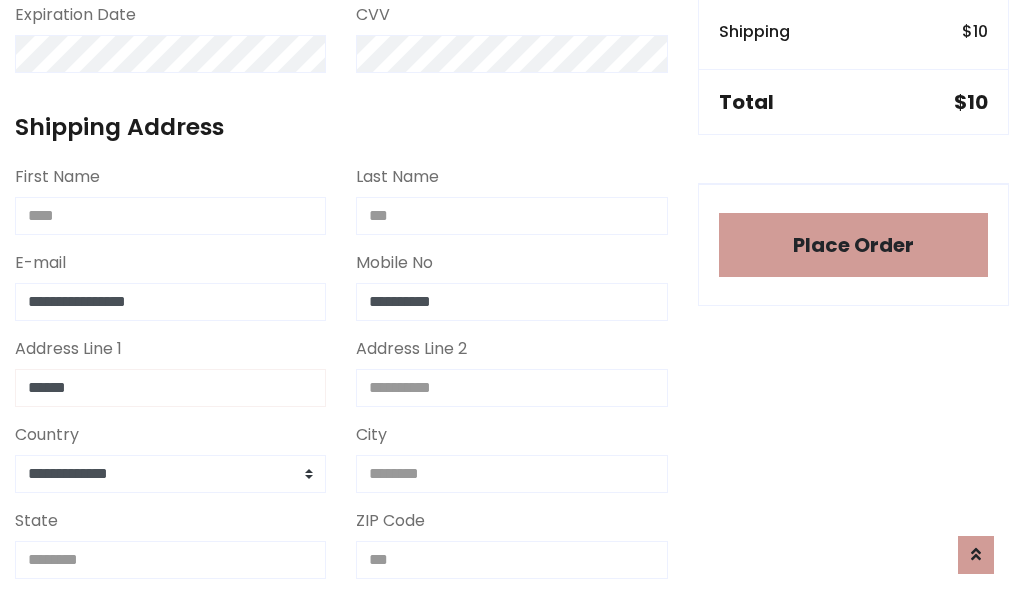 type on "******" 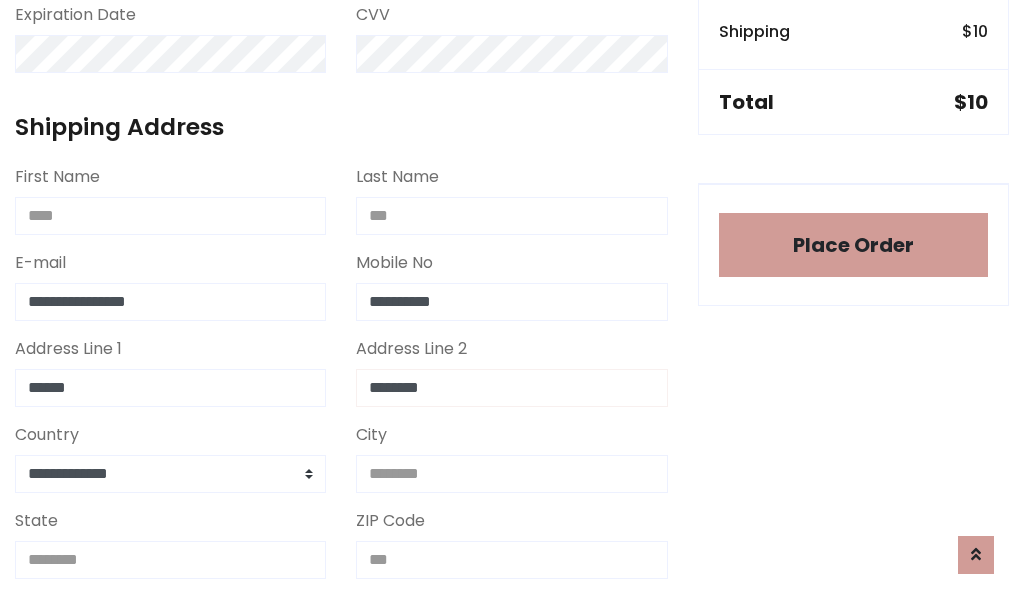 type on "********" 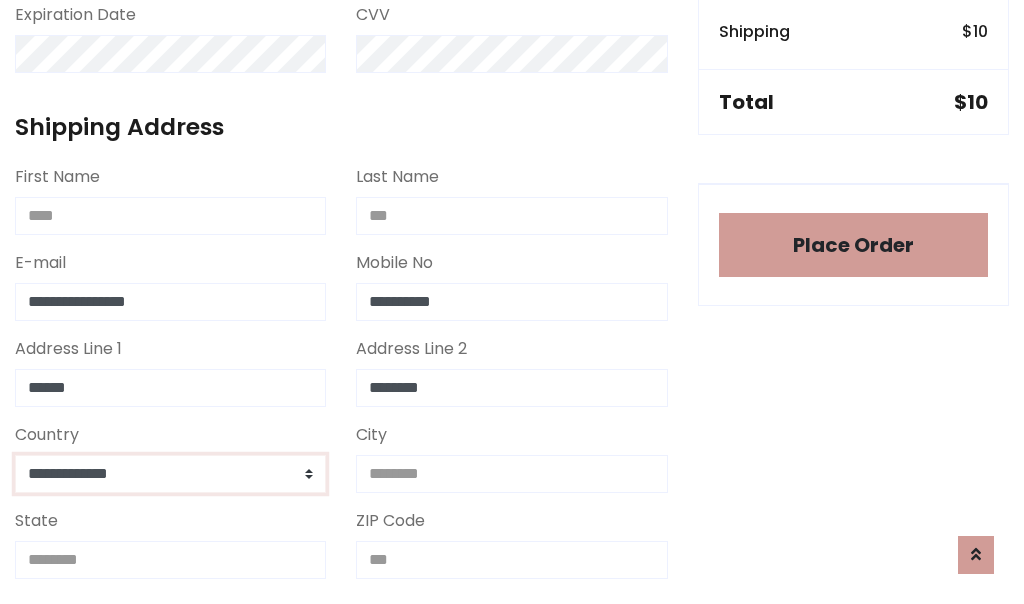 select on "*******" 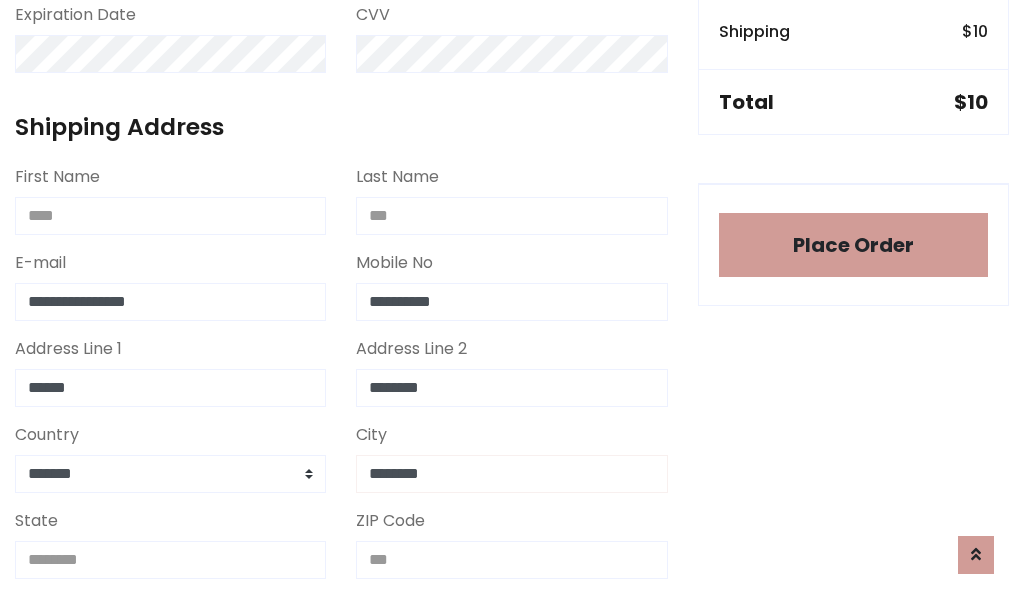 type on "********" 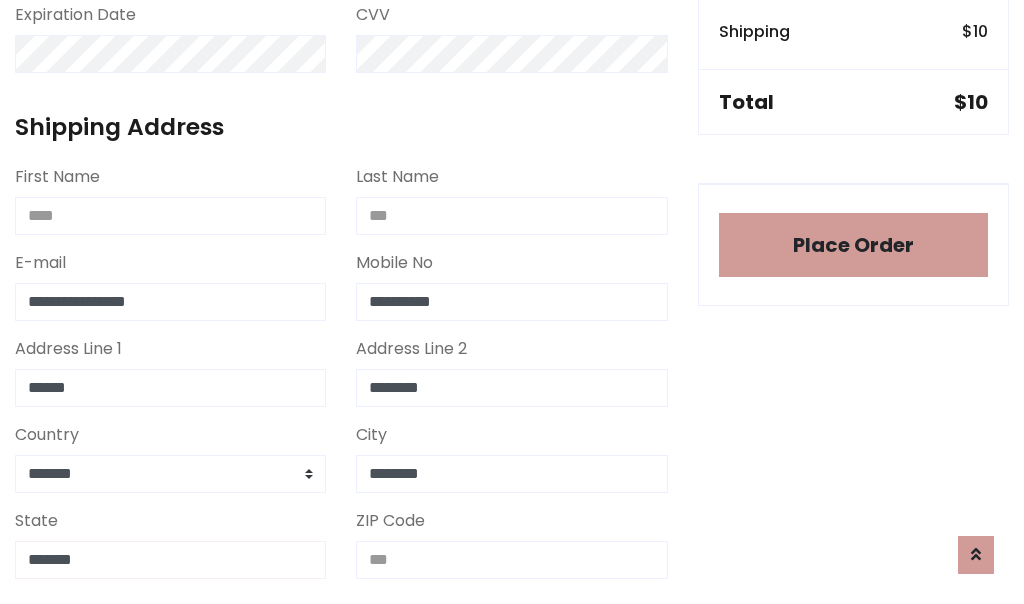 type on "*******" 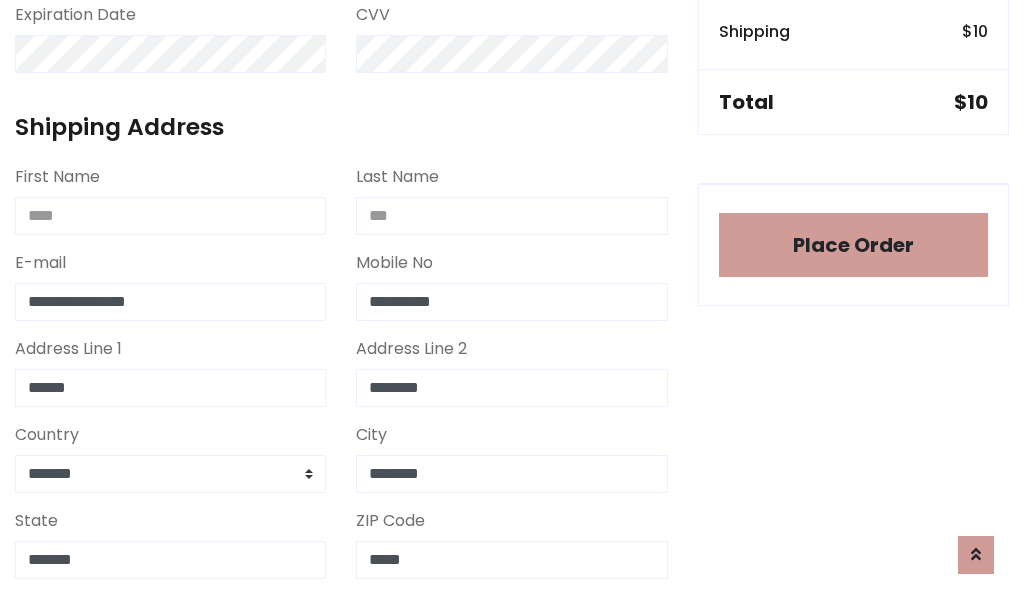 scroll, scrollTop: 403, scrollLeft: 0, axis: vertical 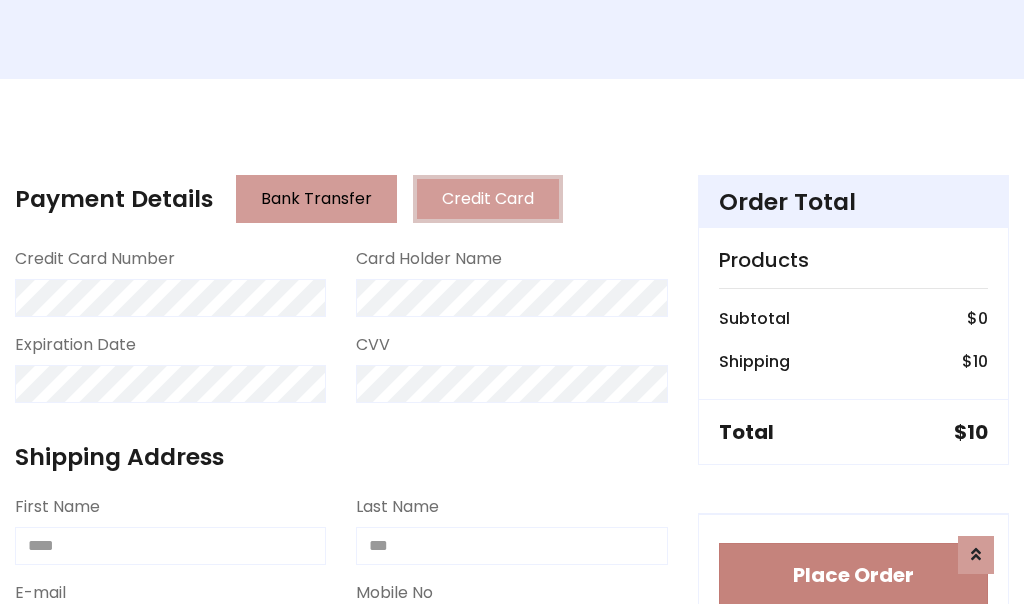type on "*****" 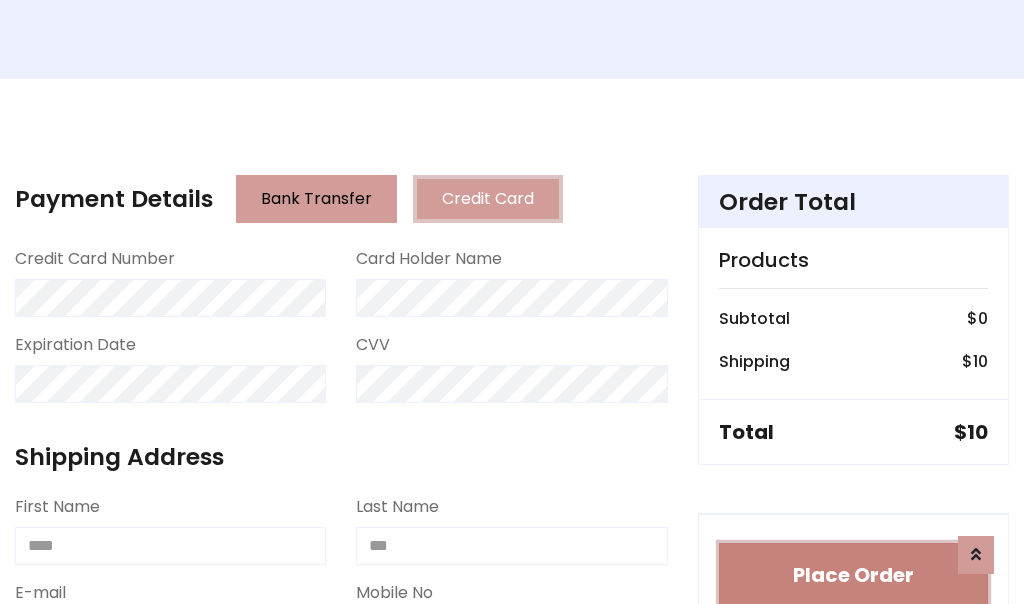 click on "Place Order" at bounding box center (853, 575) 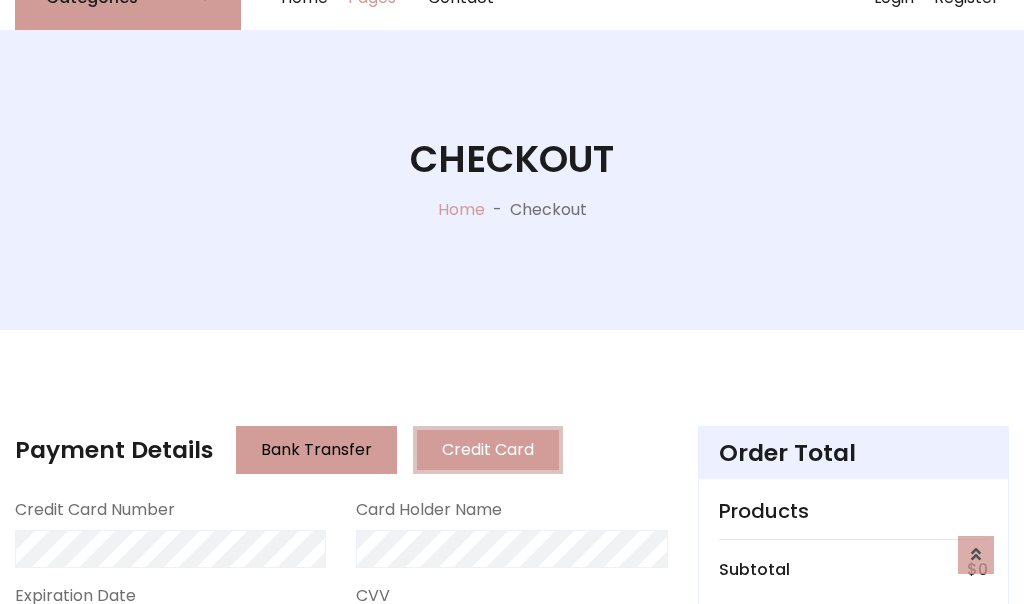 scroll, scrollTop: 0, scrollLeft: 0, axis: both 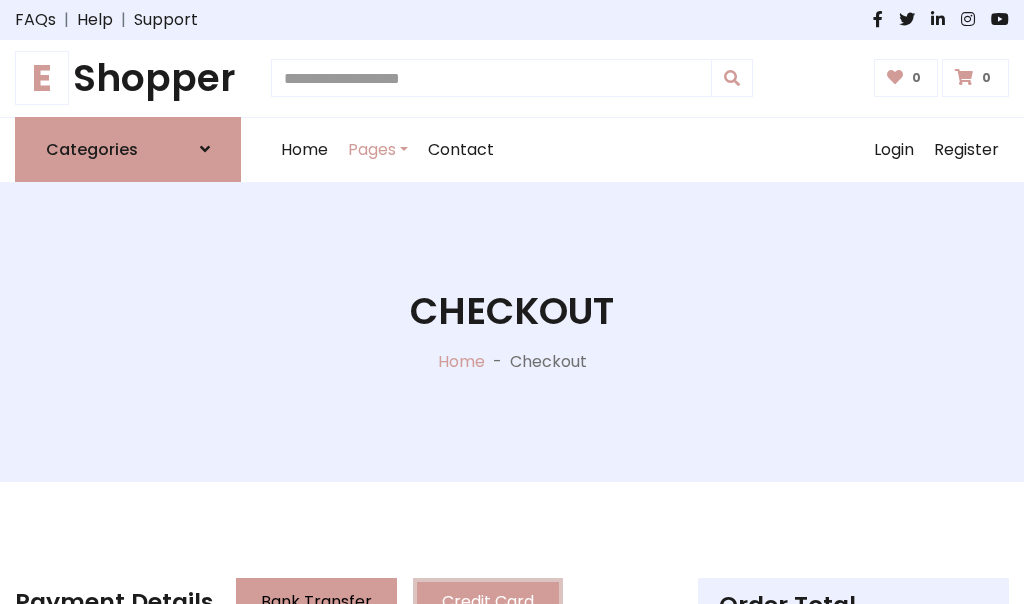 click on "E Shopper" at bounding box center [128, 78] 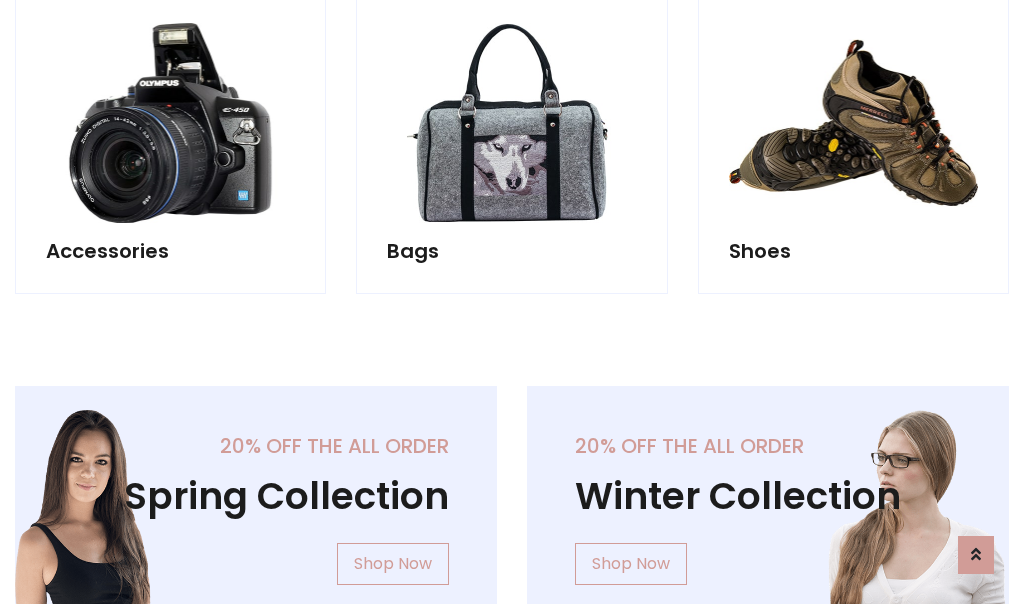 scroll, scrollTop: 770, scrollLeft: 0, axis: vertical 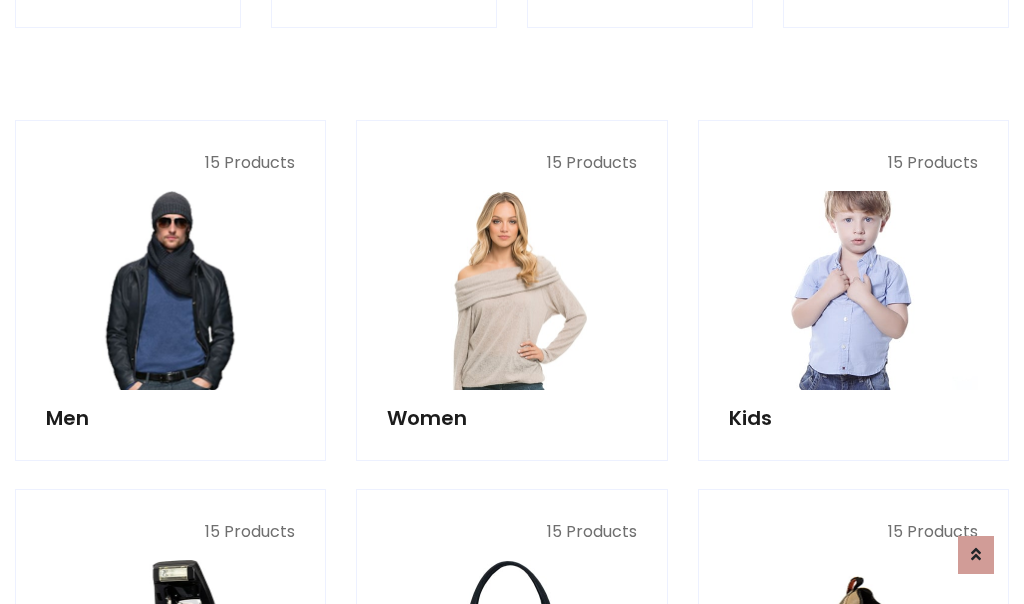 click at bounding box center (853, 290) 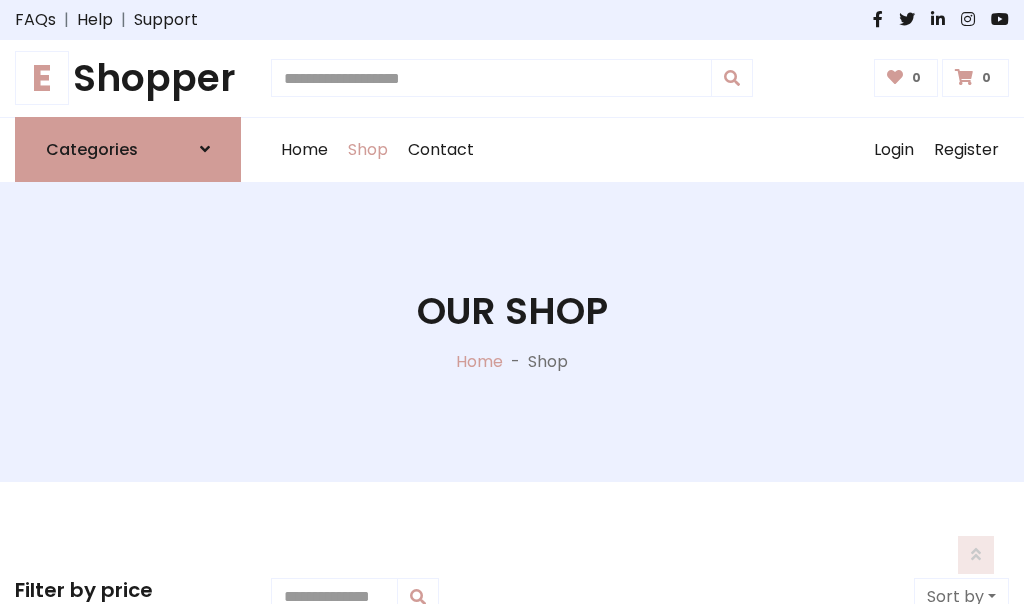 scroll, scrollTop: 549, scrollLeft: 0, axis: vertical 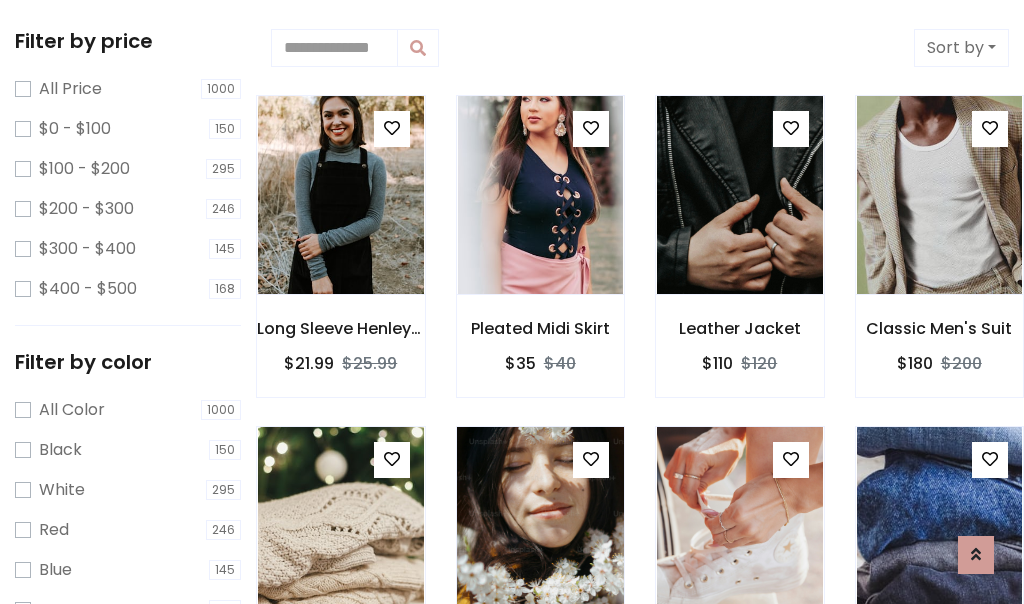 click at bounding box center (591, 459) 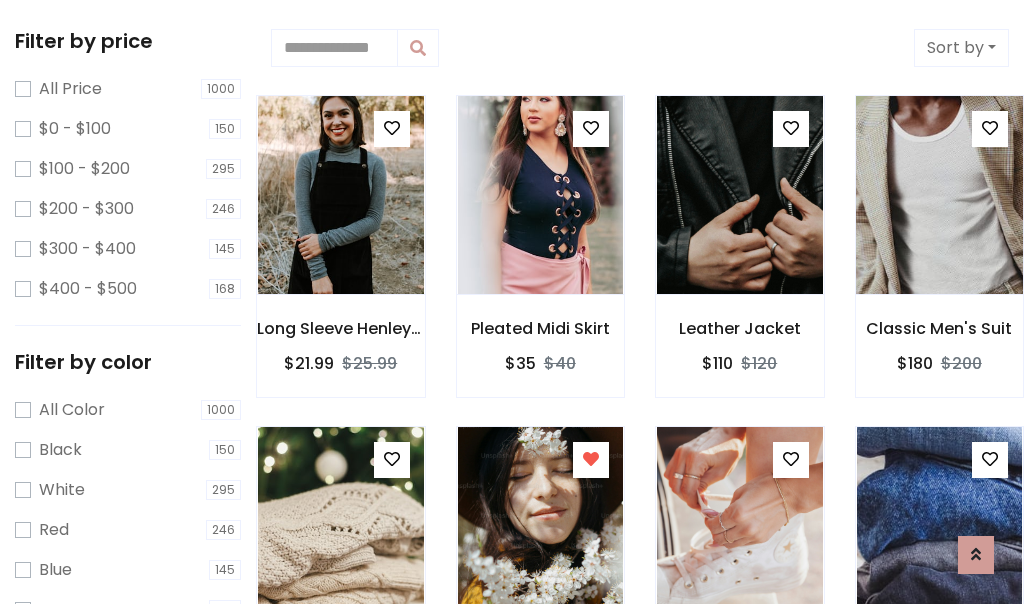 click at bounding box center (939, 195) 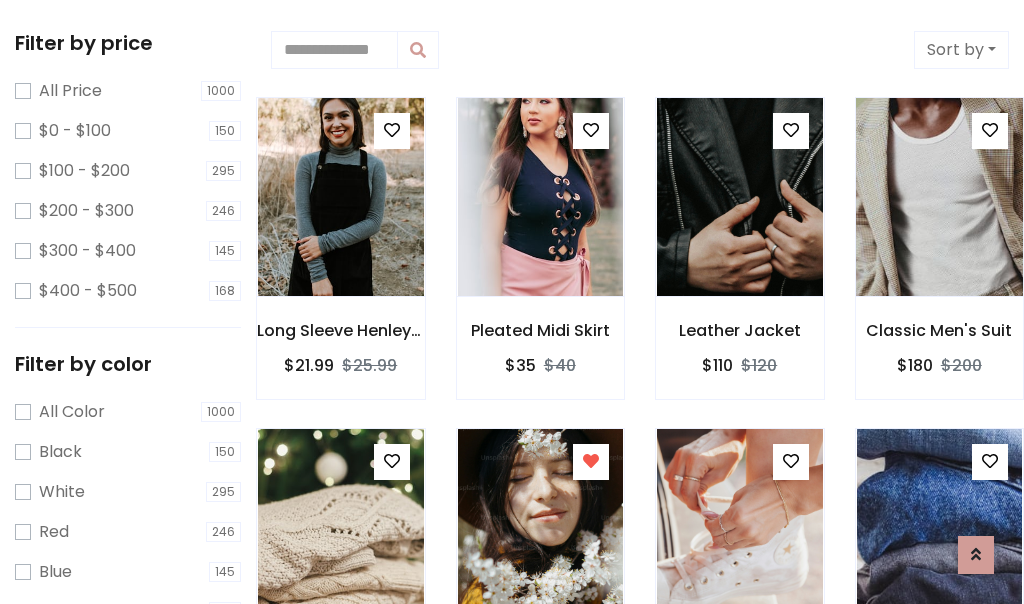 scroll, scrollTop: 2, scrollLeft: 0, axis: vertical 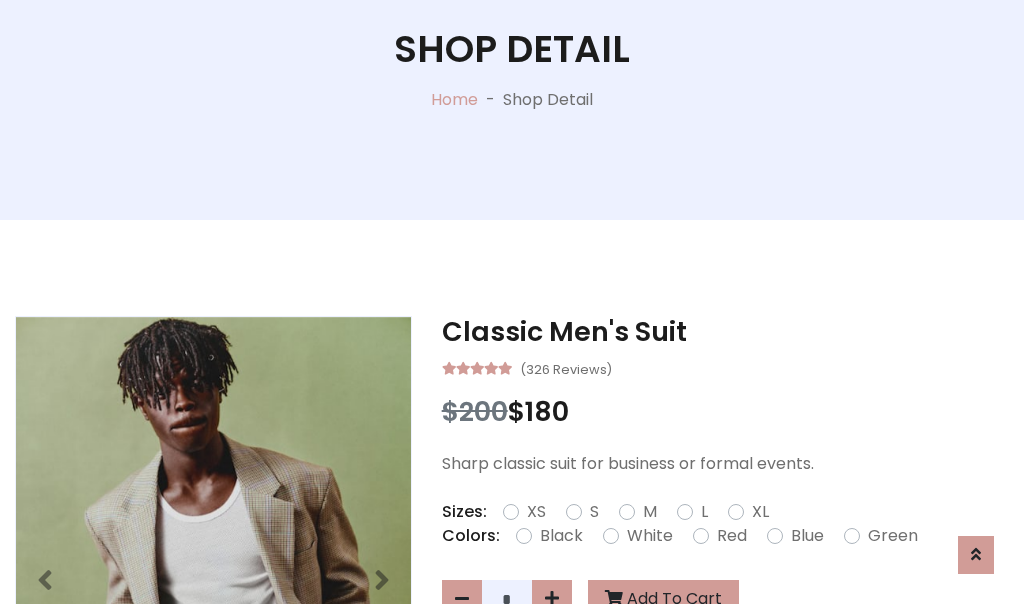 click on "XL" at bounding box center [760, 512] 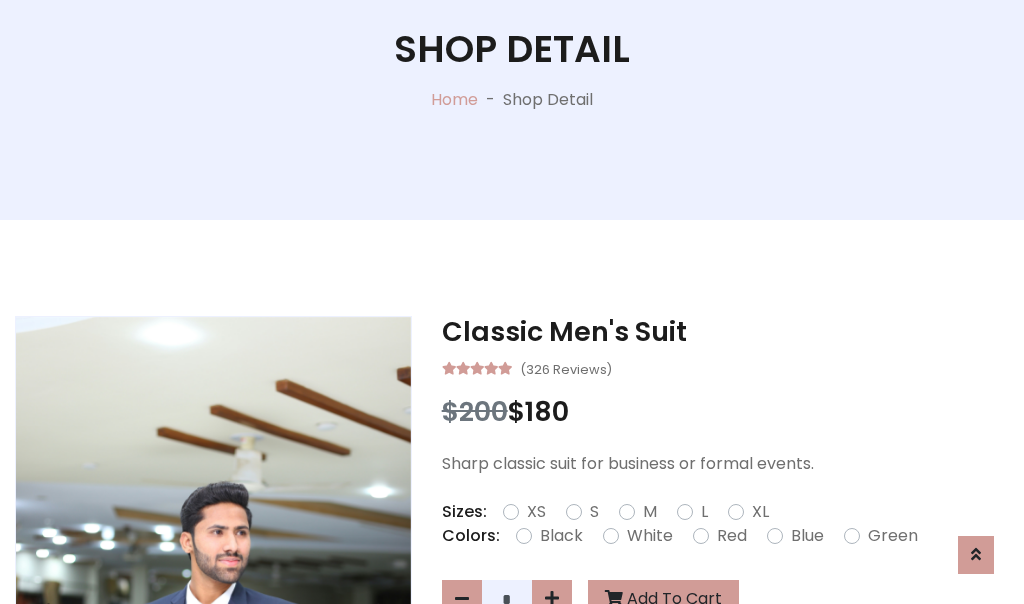 click on "Black" at bounding box center (561, 536) 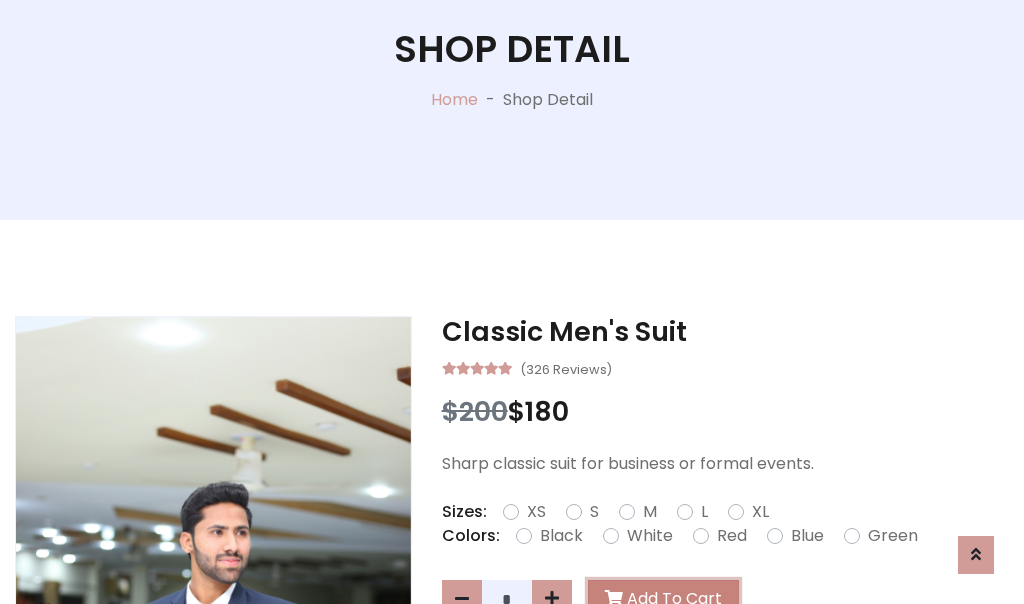 click on "Add To Cart" at bounding box center [663, 599] 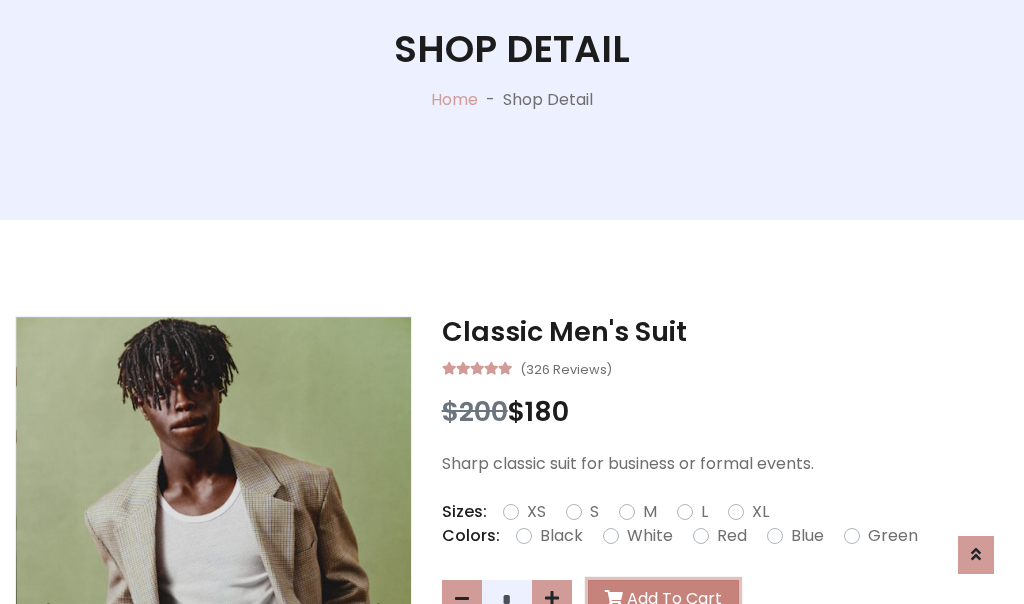 scroll, scrollTop: 0, scrollLeft: 0, axis: both 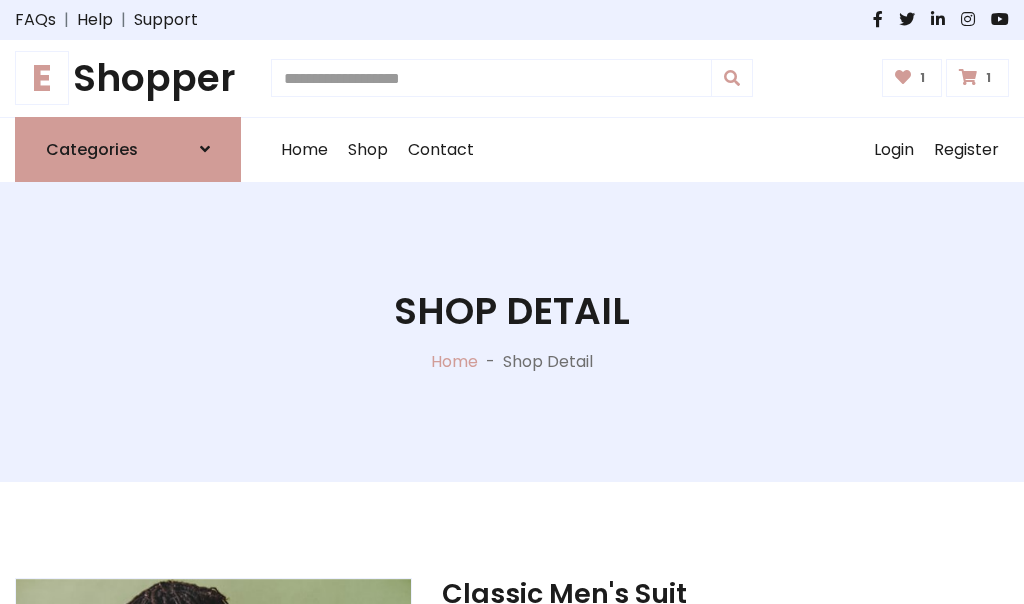 click at bounding box center (968, 77) 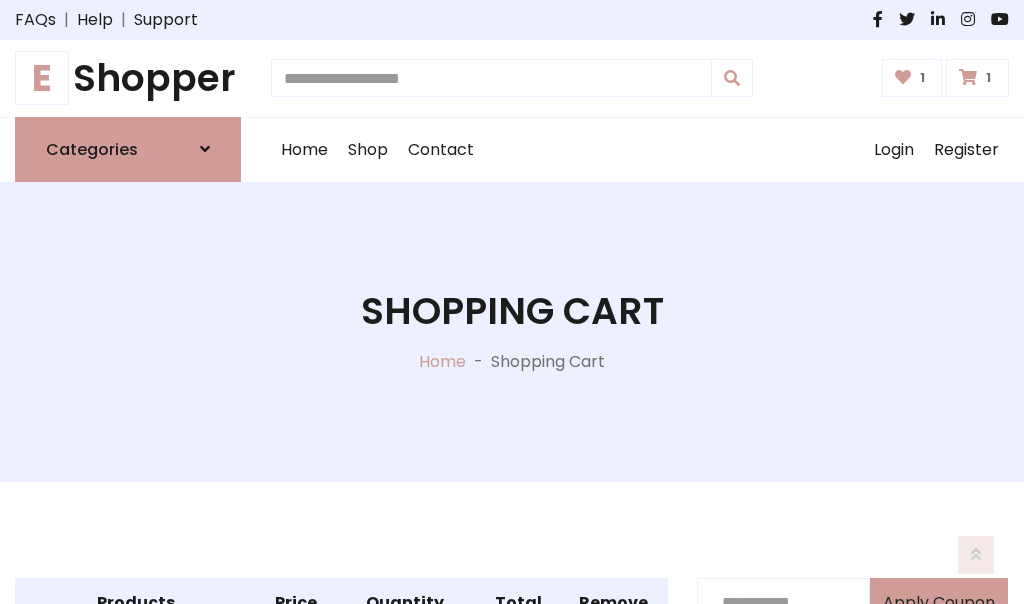 scroll, scrollTop: 570, scrollLeft: 0, axis: vertical 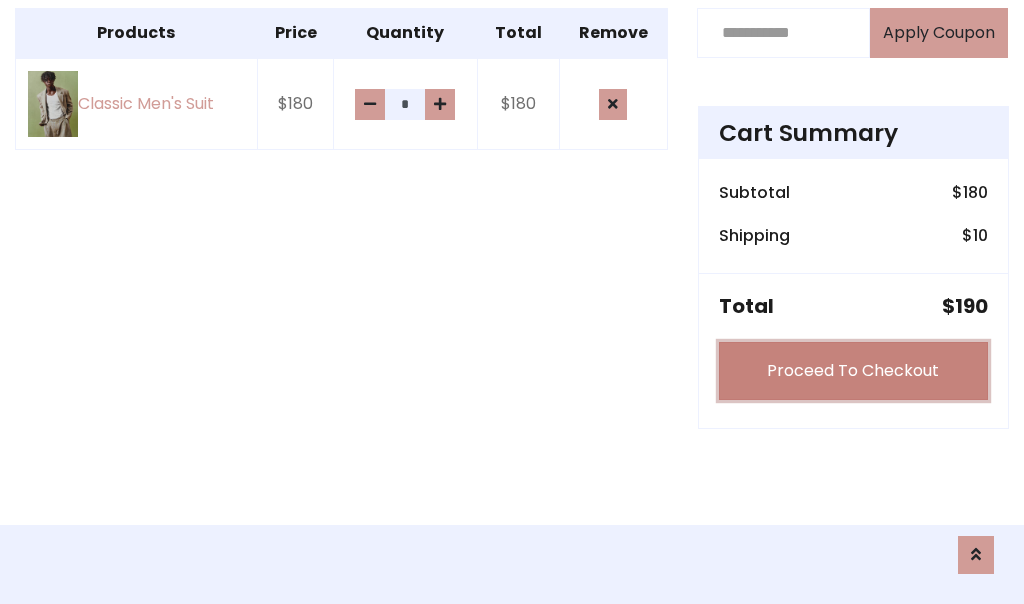 click on "Proceed To Checkout" at bounding box center [853, 371] 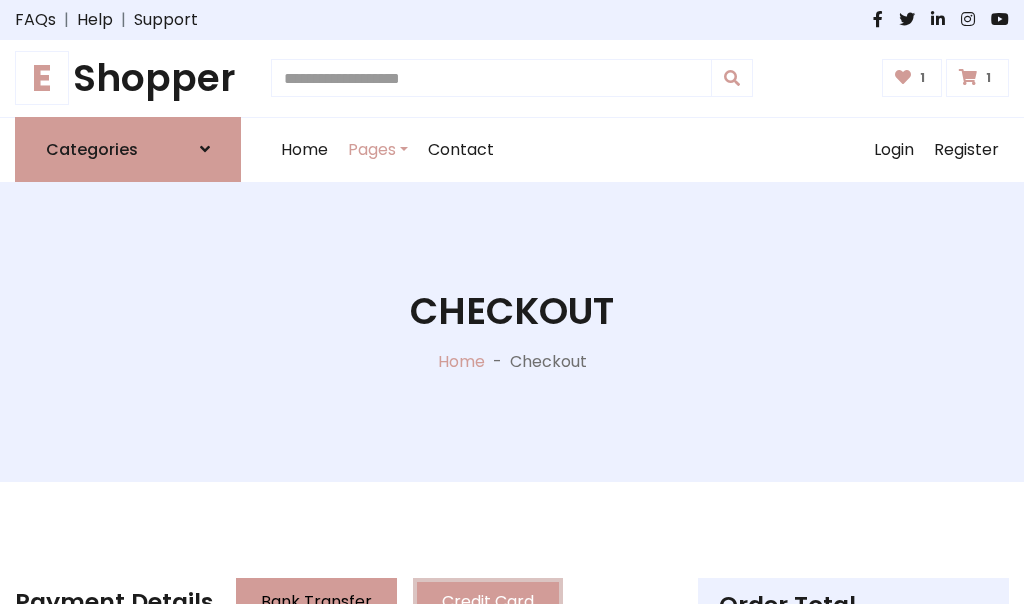 scroll, scrollTop: 201, scrollLeft: 0, axis: vertical 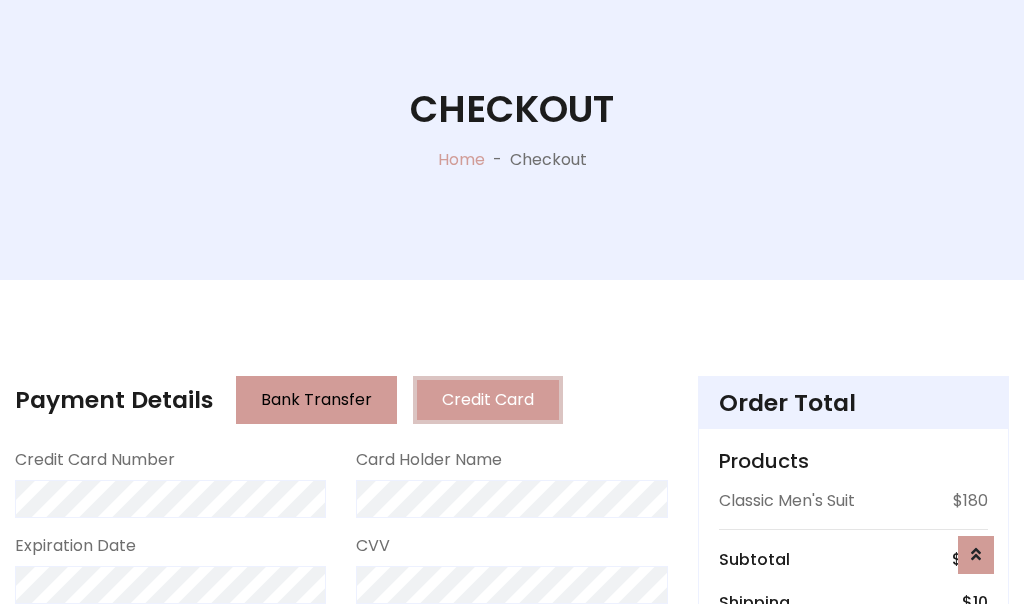 click on "Go to shipping" at bounding box center [853, 816] 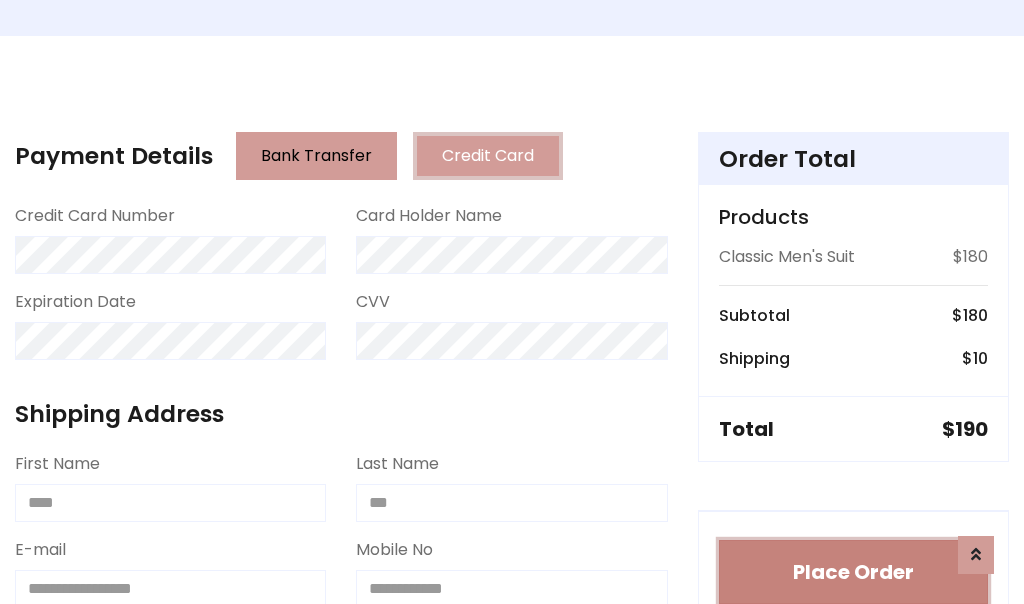 type 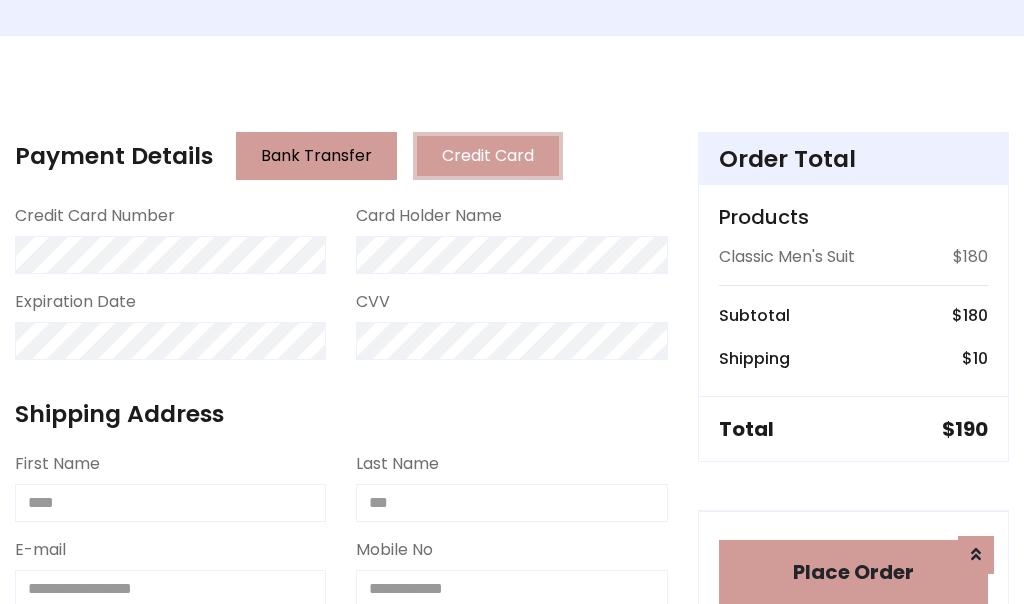 scroll, scrollTop: 1216, scrollLeft: 0, axis: vertical 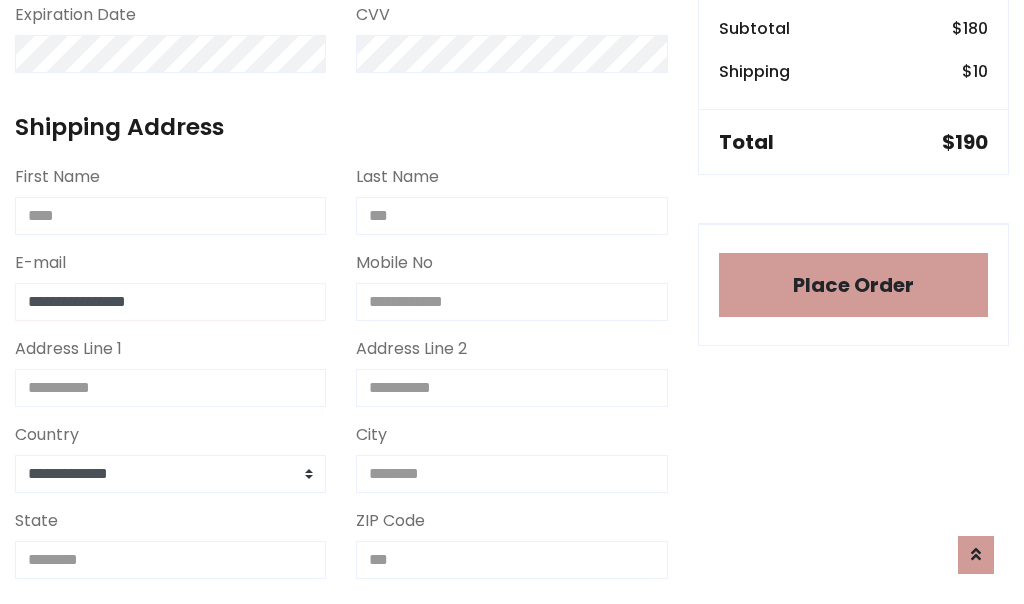 type on "**********" 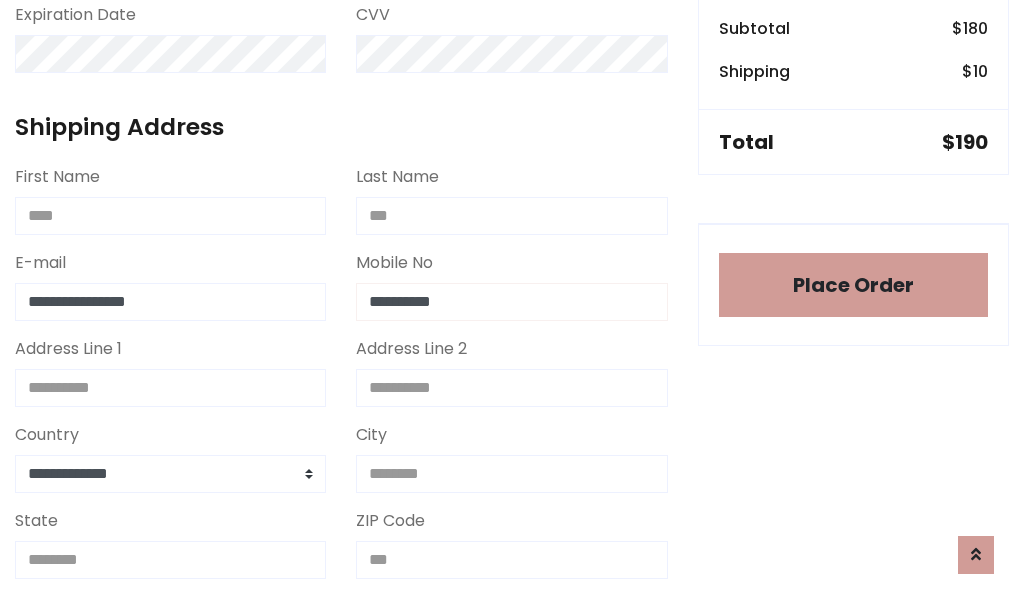 scroll, scrollTop: 573, scrollLeft: 0, axis: vertical 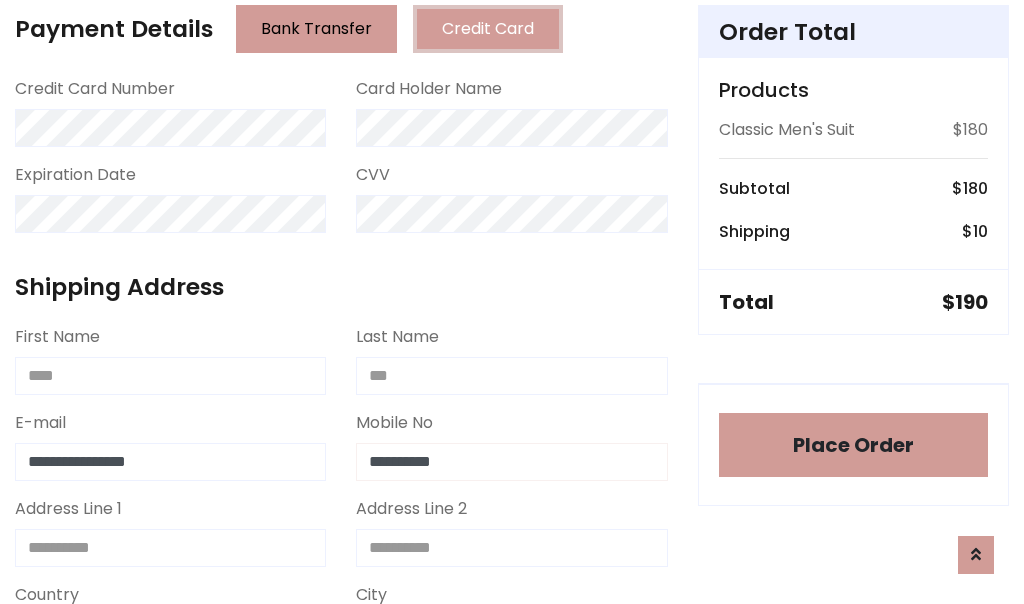 type on "**********" 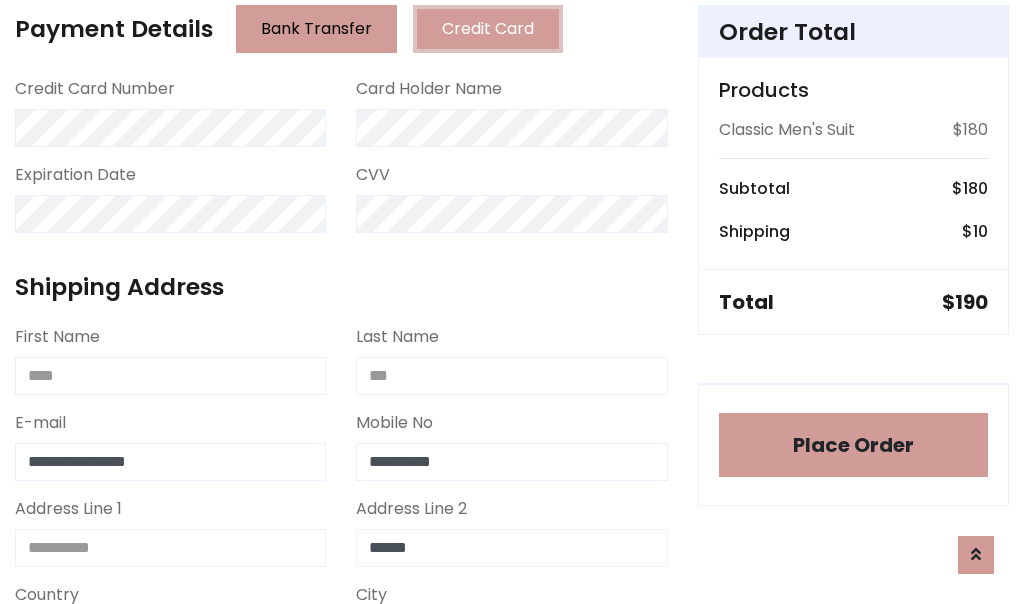 type on "******" 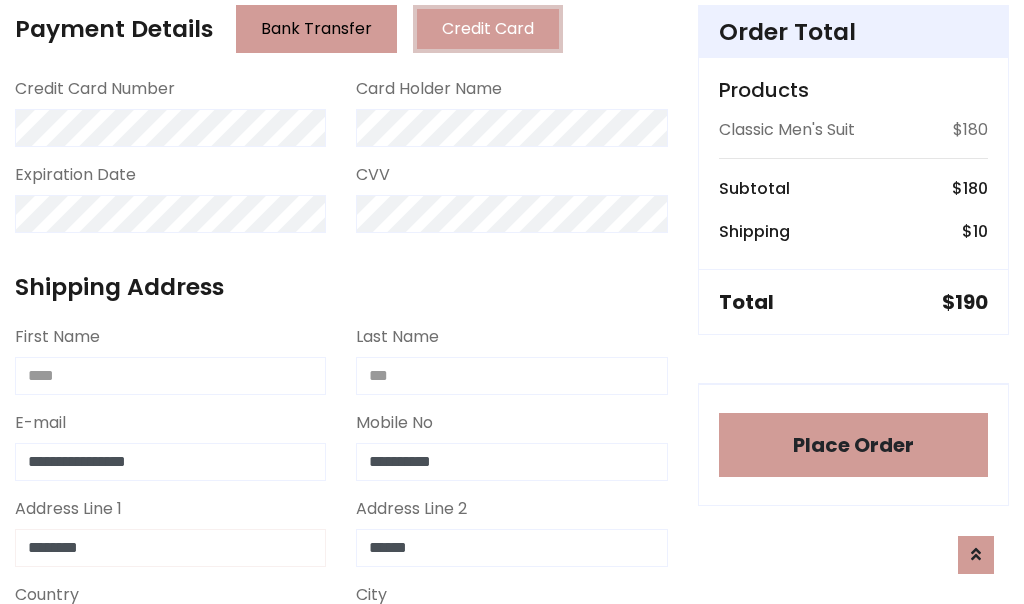 type on "********" 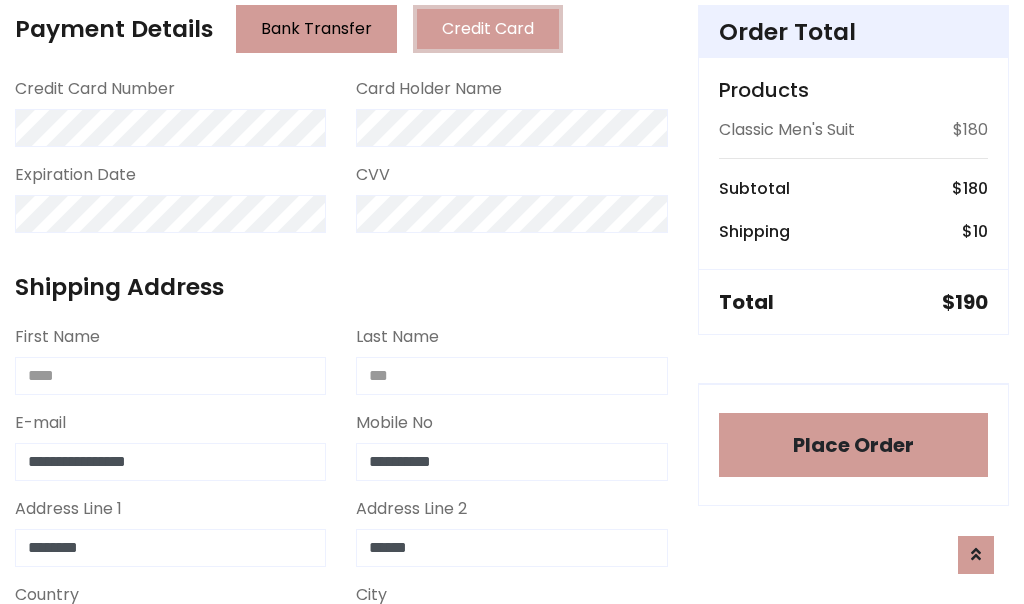 select on "*******" 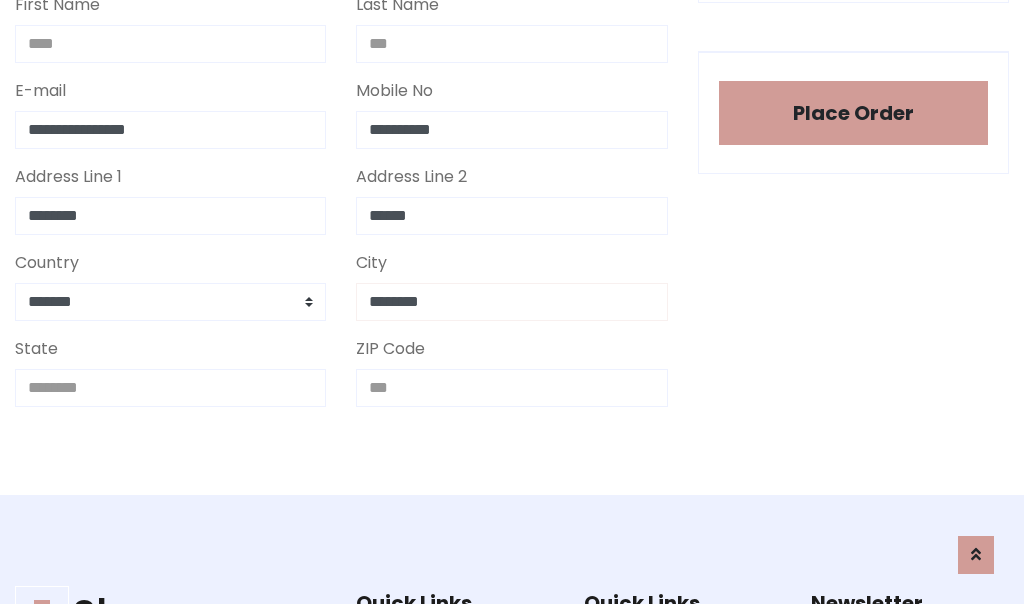 type on "********" 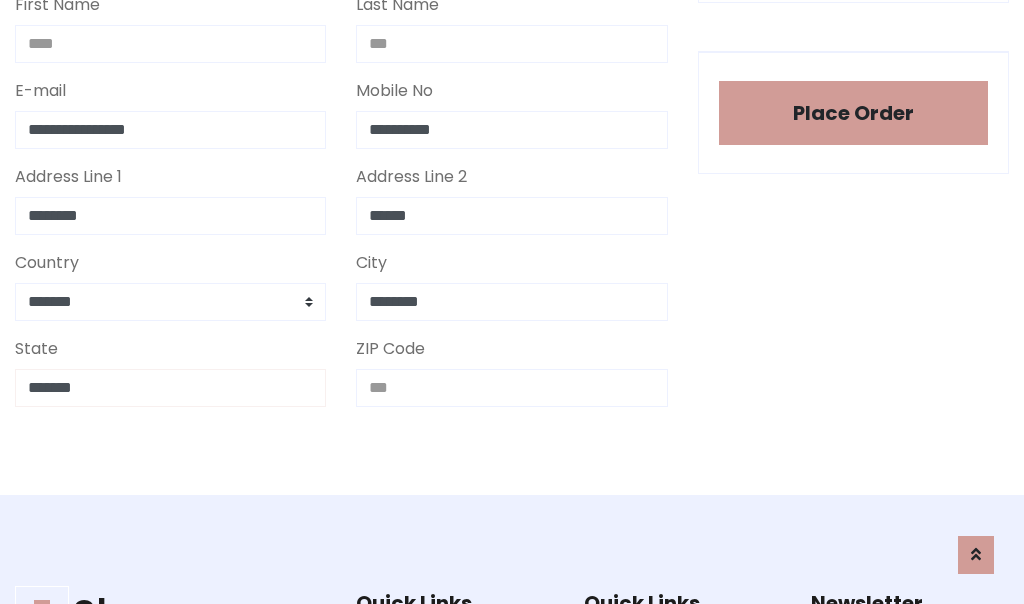 type on "*******" 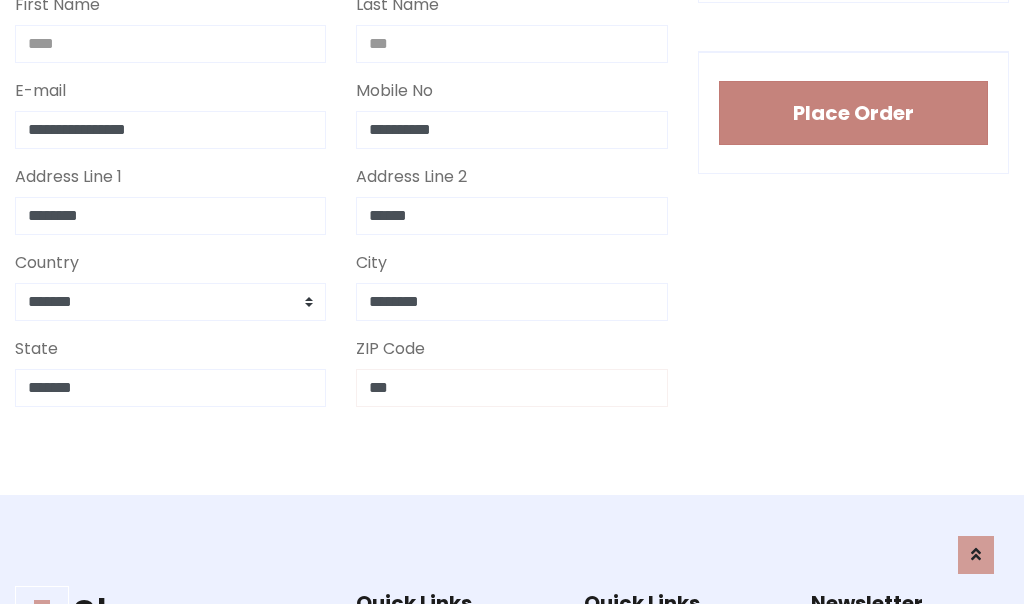 type on "***" 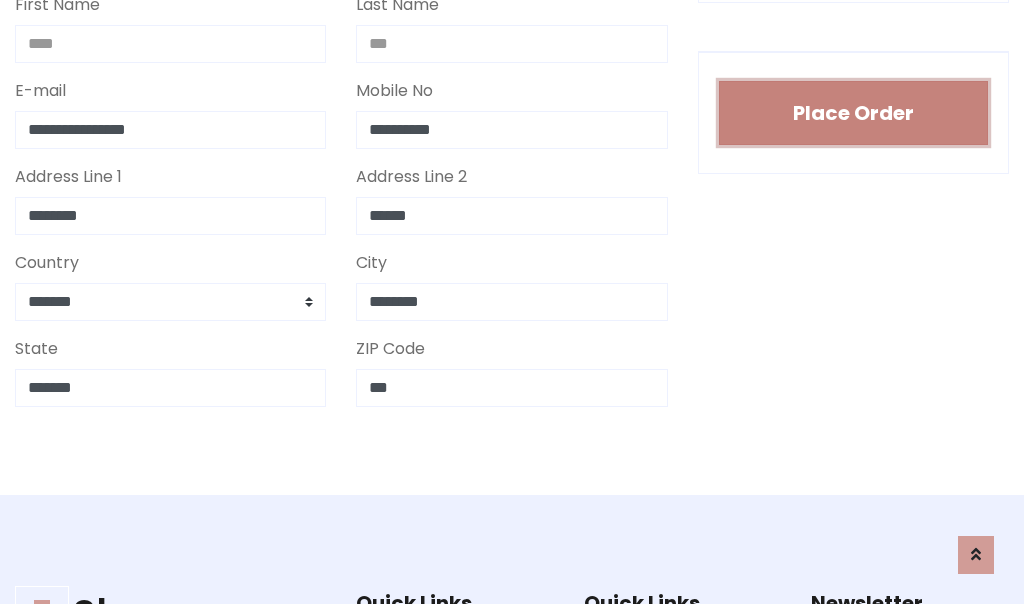 click on "Place Order" at bounding box center (853, 113) 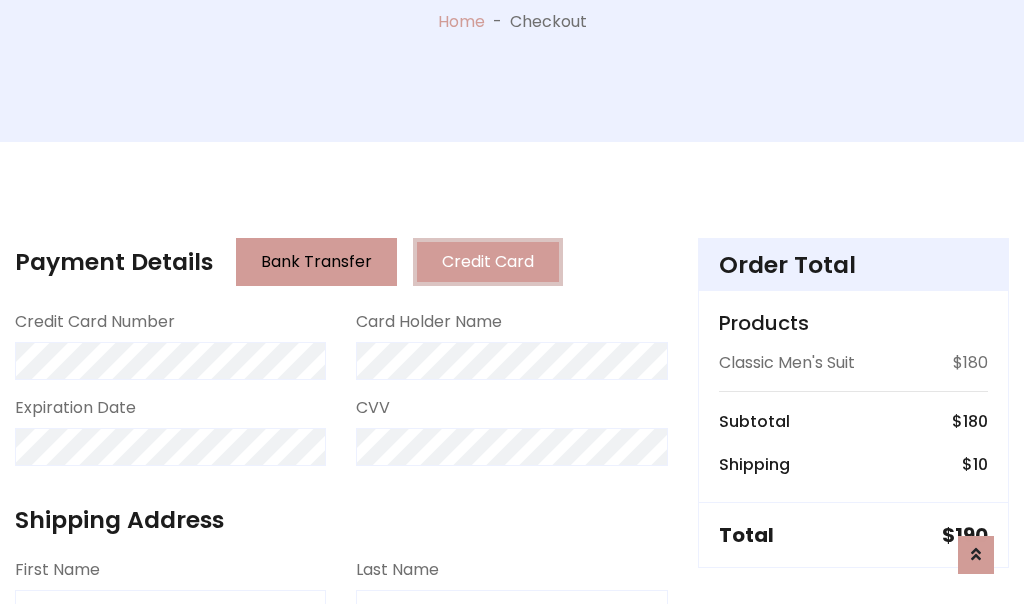 scroll, scrollTop: 0, scrollLeft: 0, axis: both 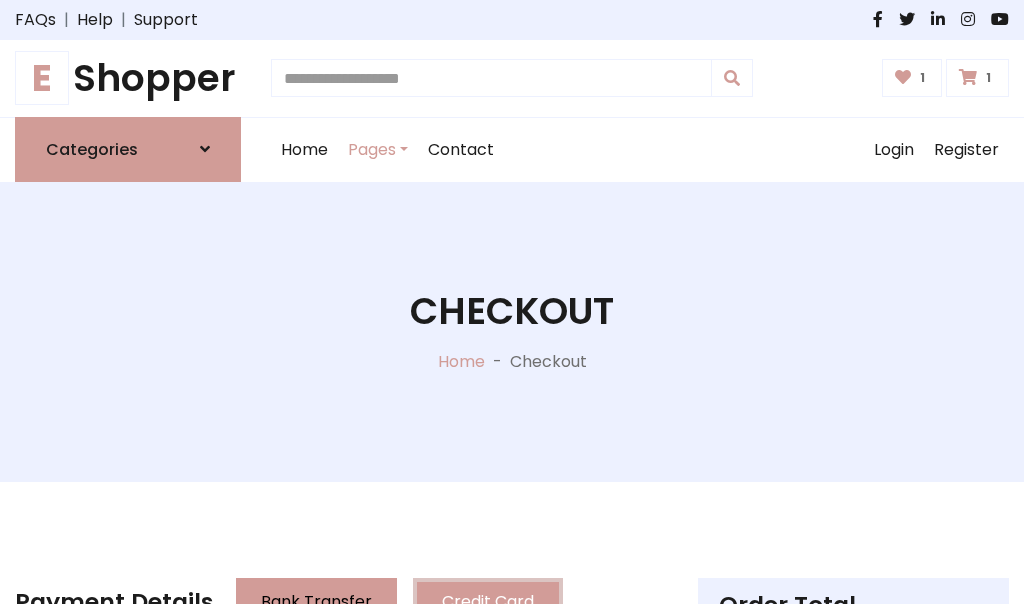 click on "E" at bounding box center (42, 78) 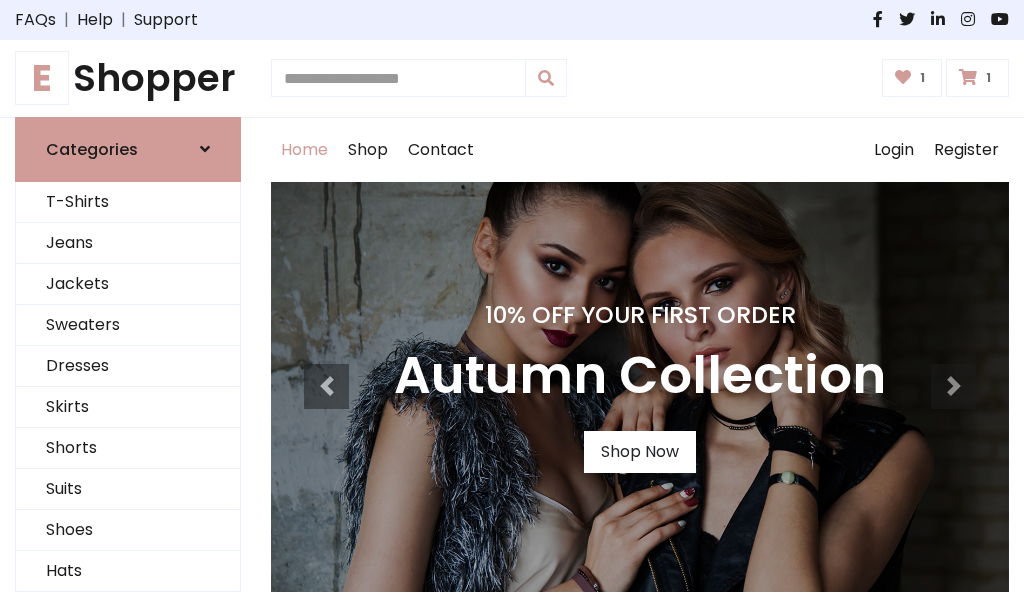 scroll, scrollTop: 0, scrollLeft: 0, axis: both 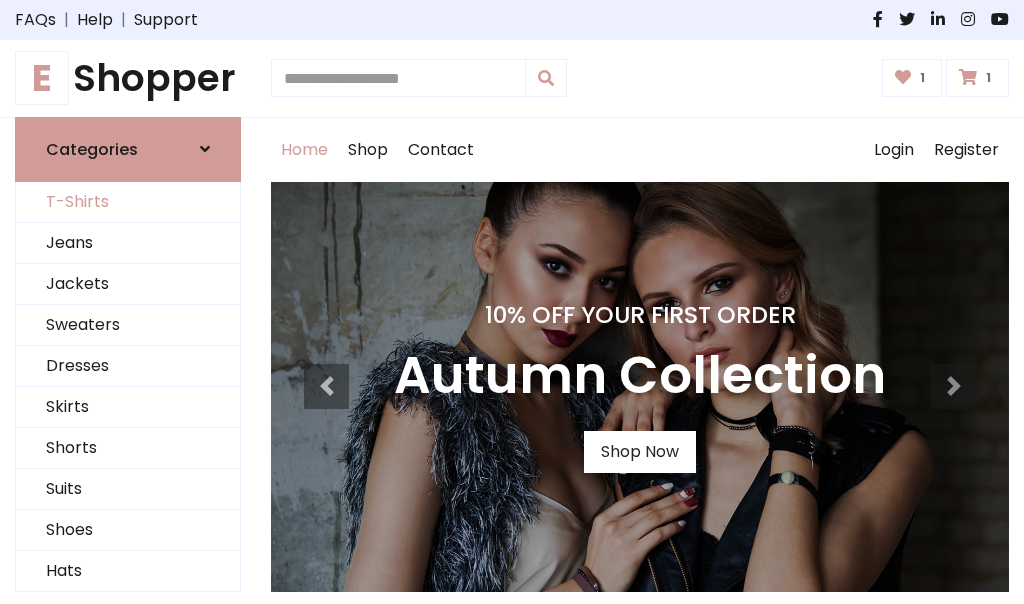 click on "T-Shirts" at bounding box center [128, 202] 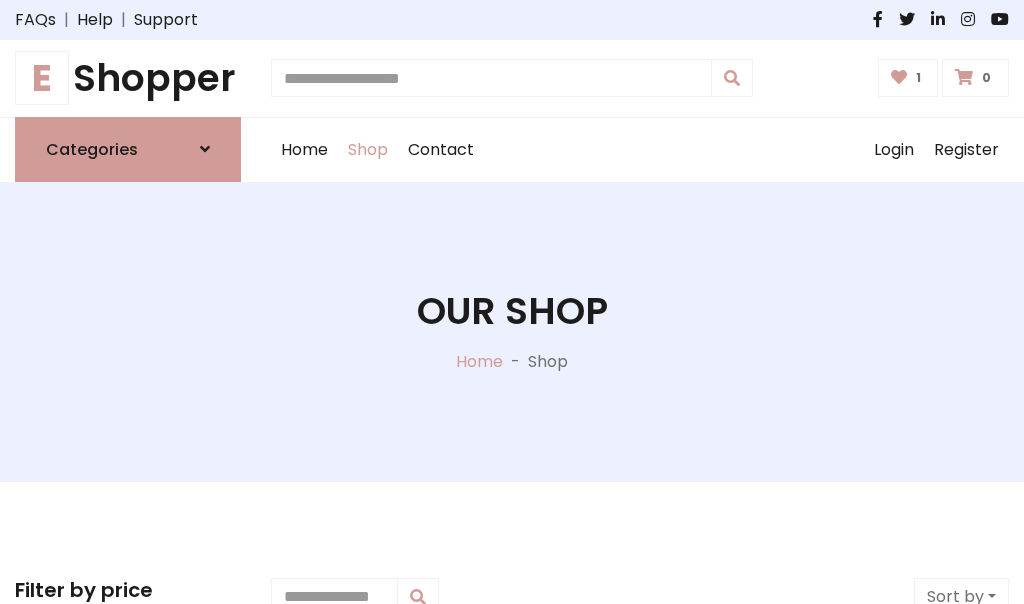 scroll, scrollTop: 0, scrollLeft: 0, axis: both 